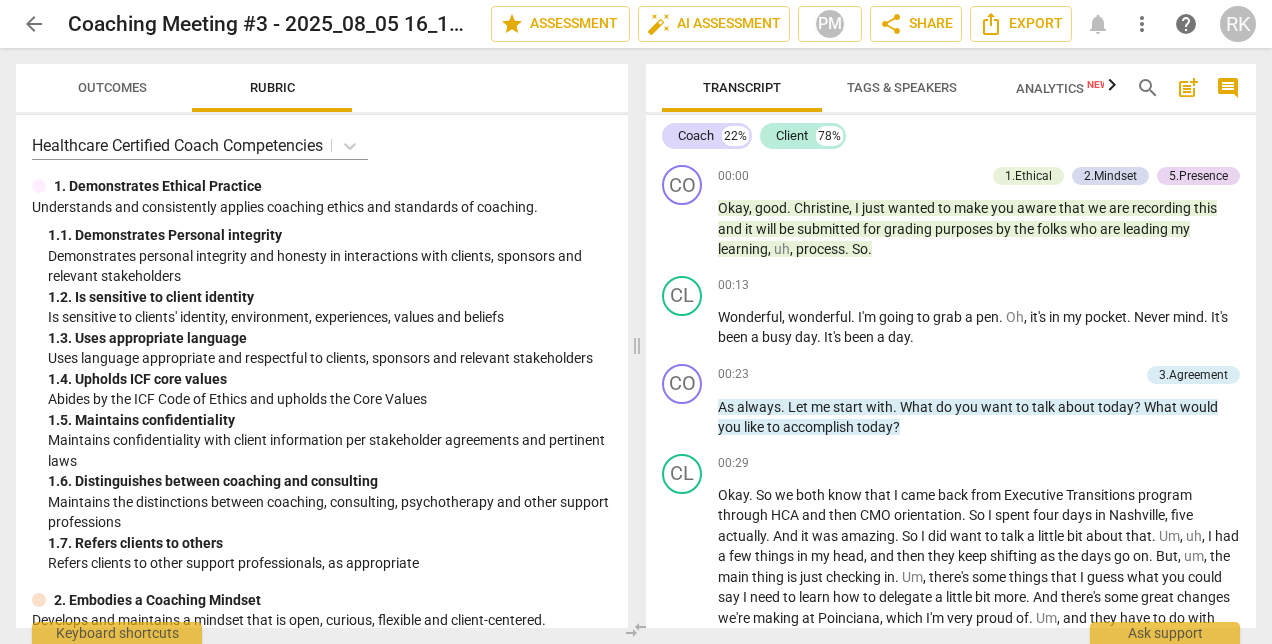 scroll, scrollTop: 0, scrollLeft: 0, axis: both 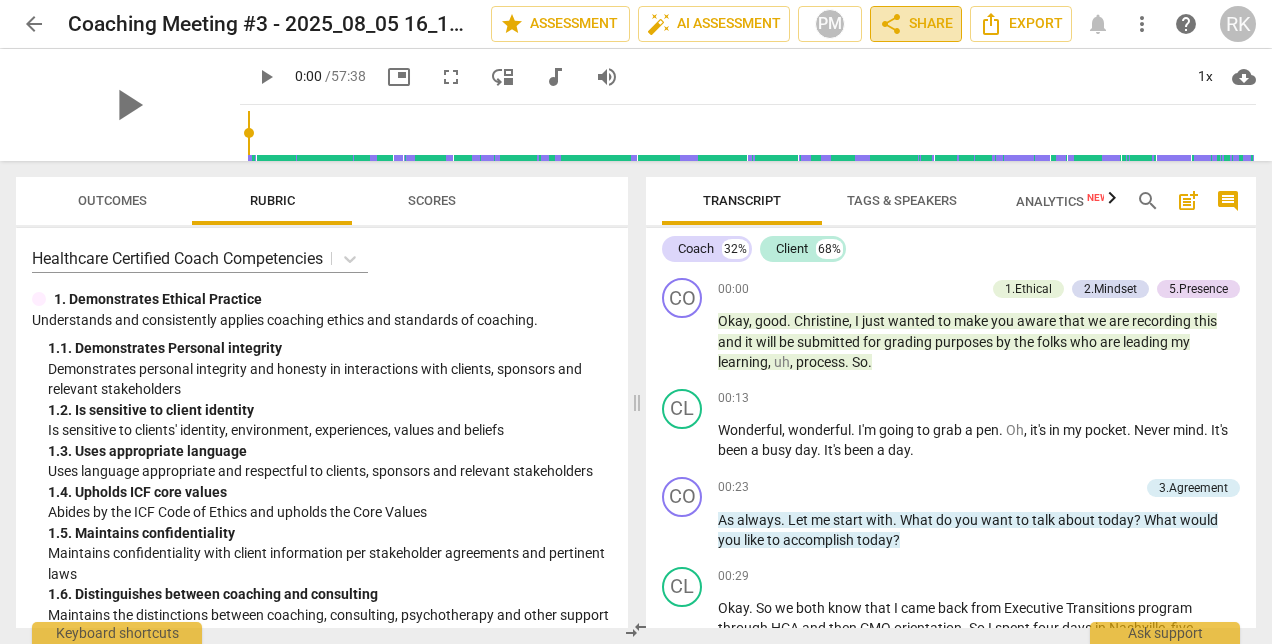 click on "share    Share" at bounding box center [916, 24] 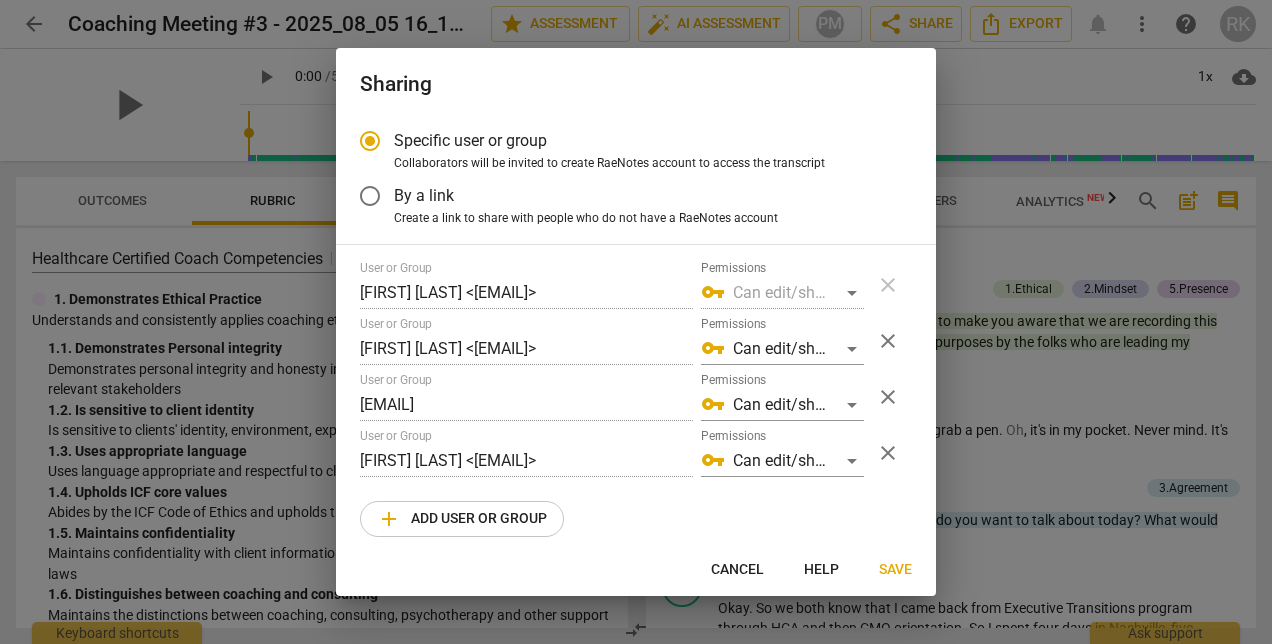 click on "add Add user or group" at bounding box center (462, 519) 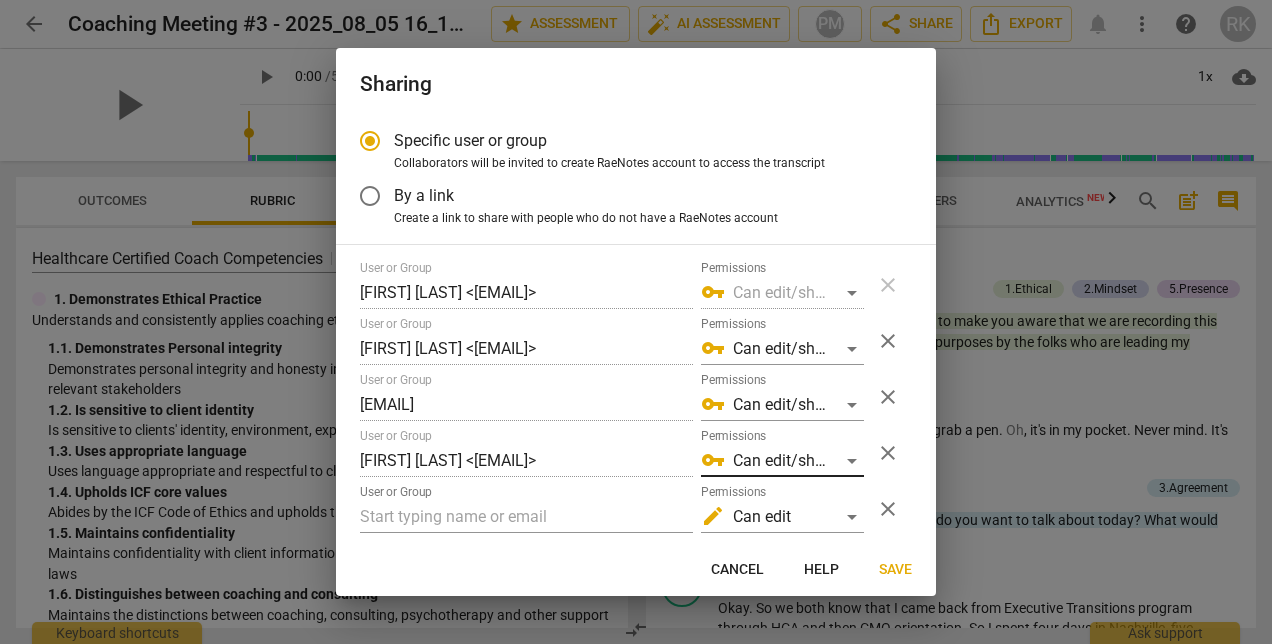 type 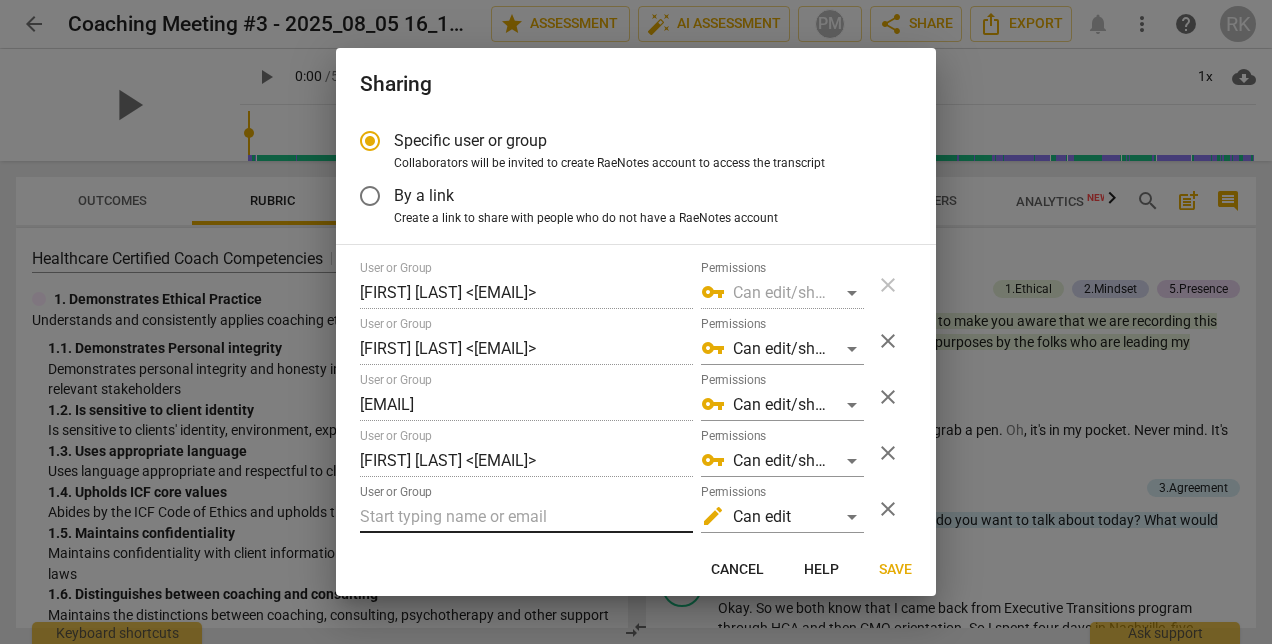 click at bounding box center (526, 517) 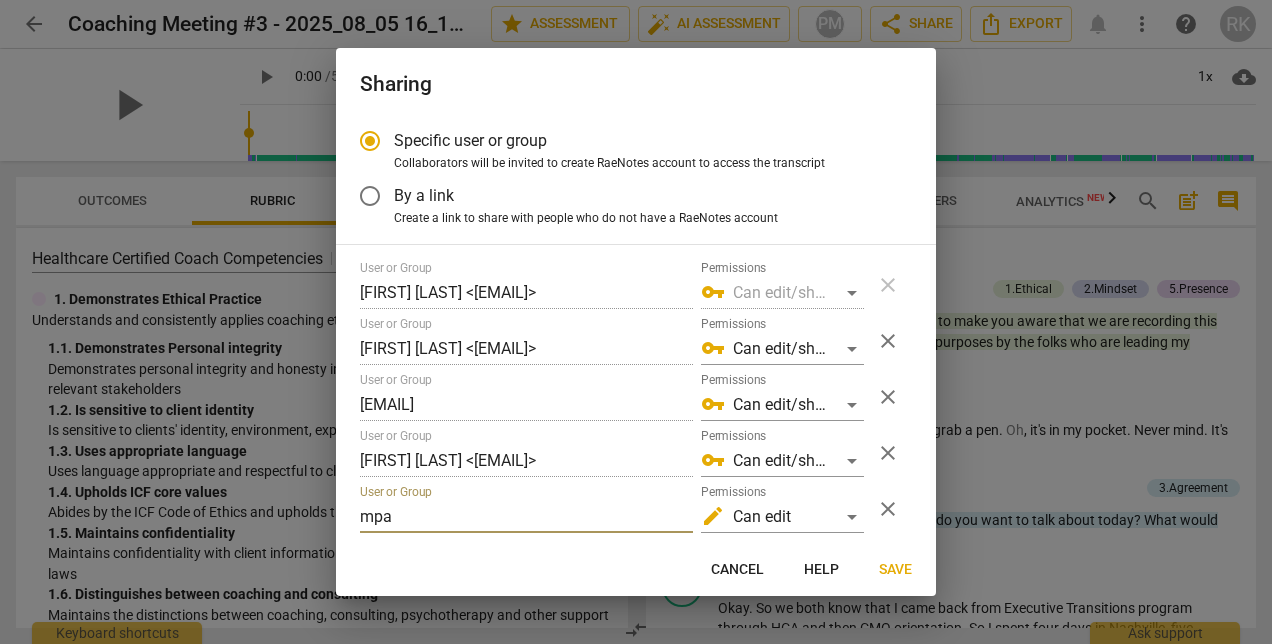 type on "mpawar@ctileadership.com" 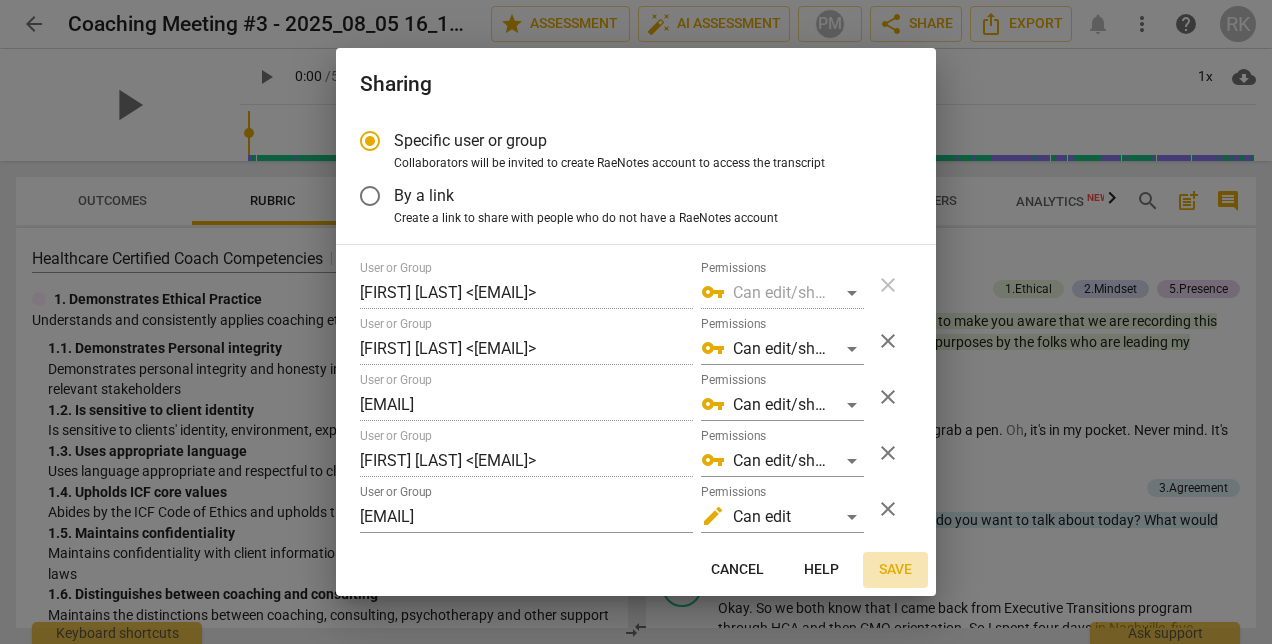 click on "Save" at bounding box center [895, 570] 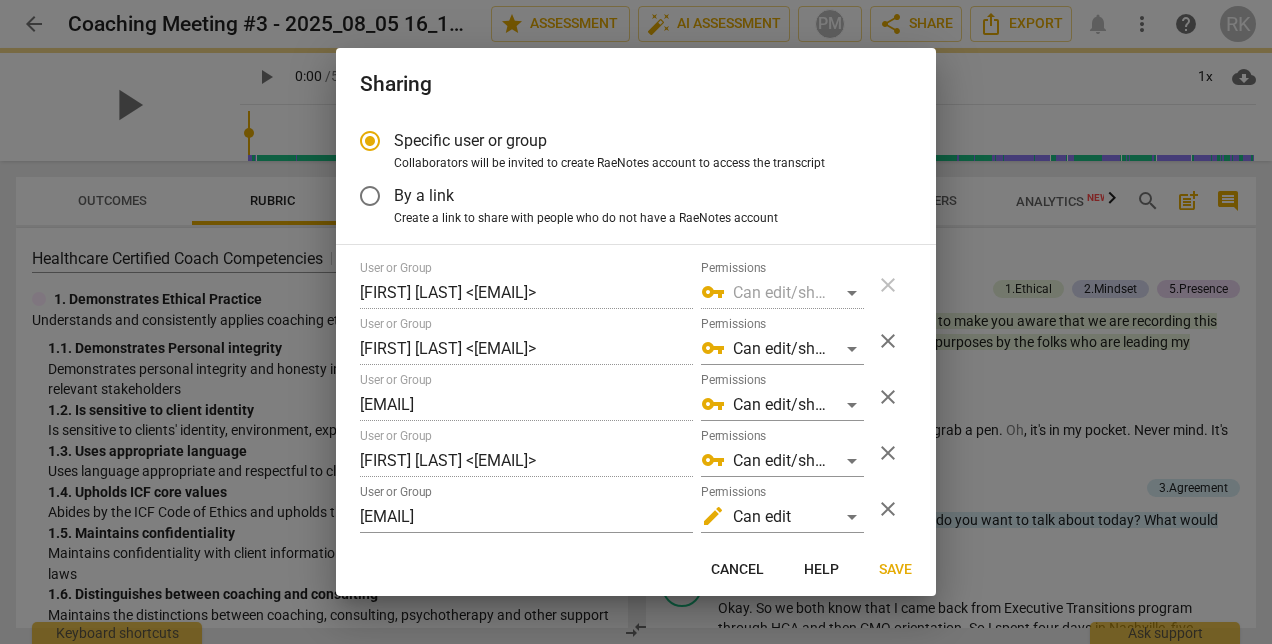 radio on "false" 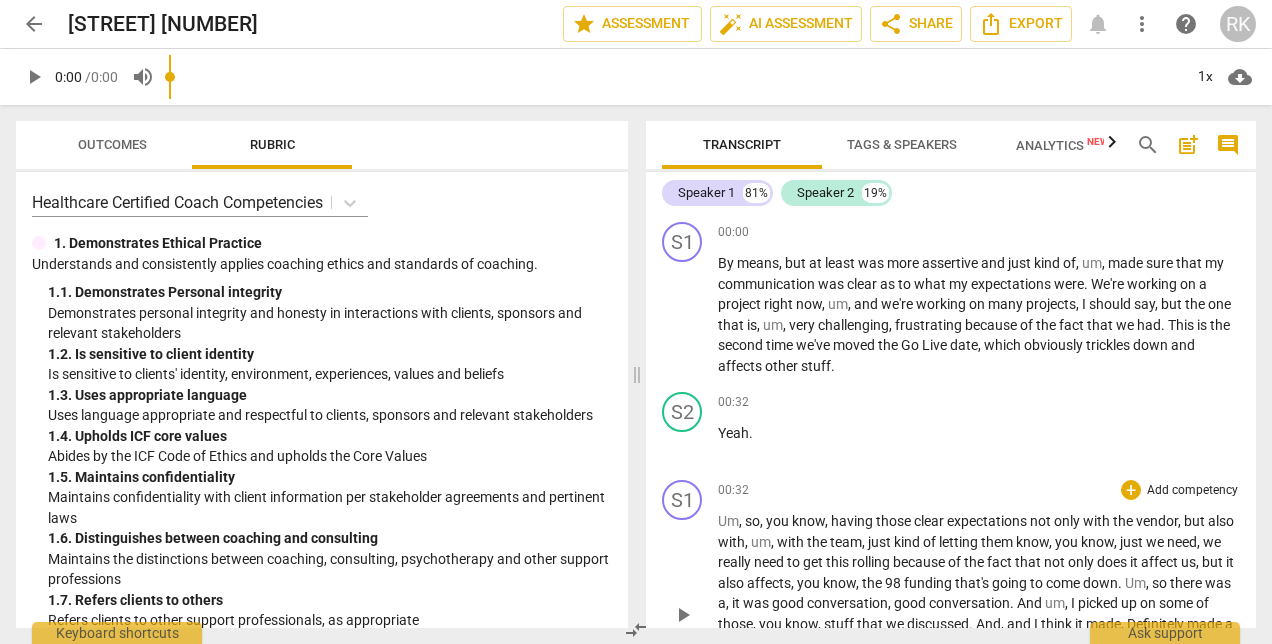 scroll, scrollTop: 0, scrollLeft: 0, axis: both 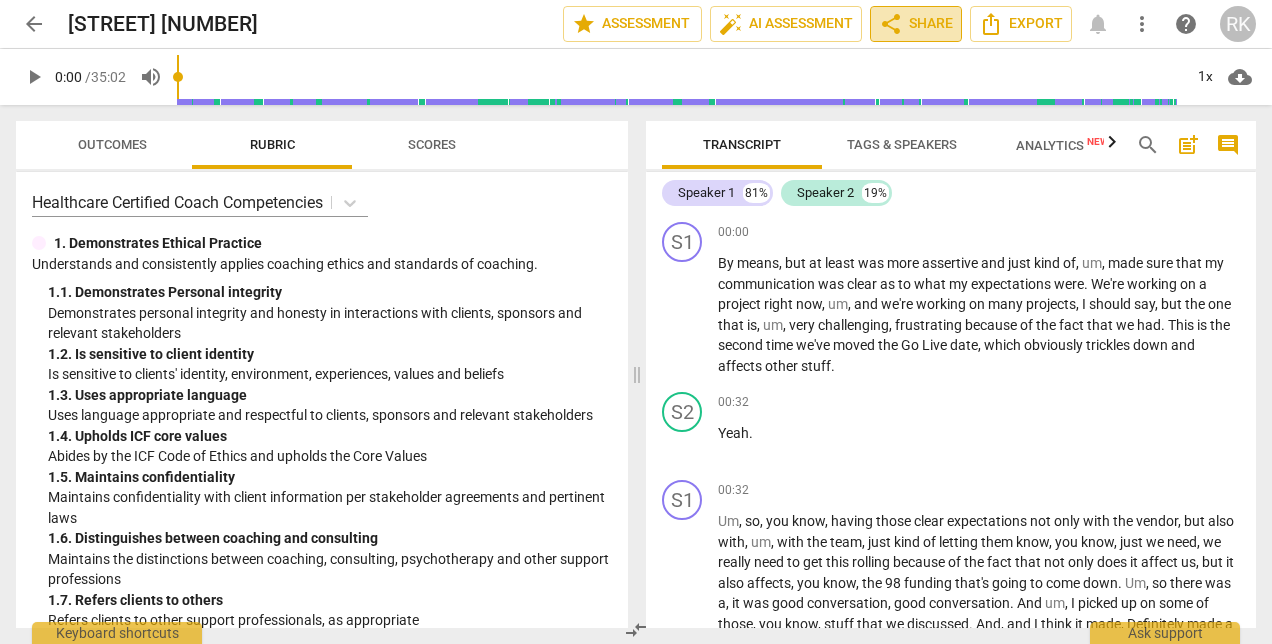 click on "share    Share" at bounding box center [916, 24] 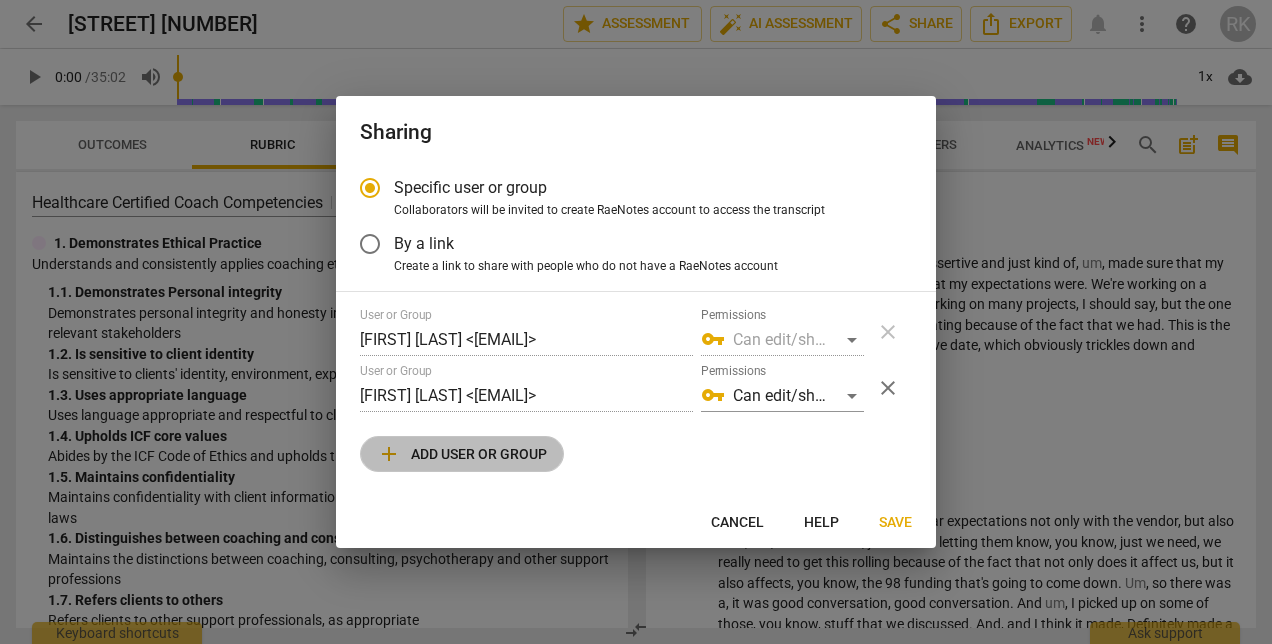click on "add Add user or group" at bounding box center (462, 454) 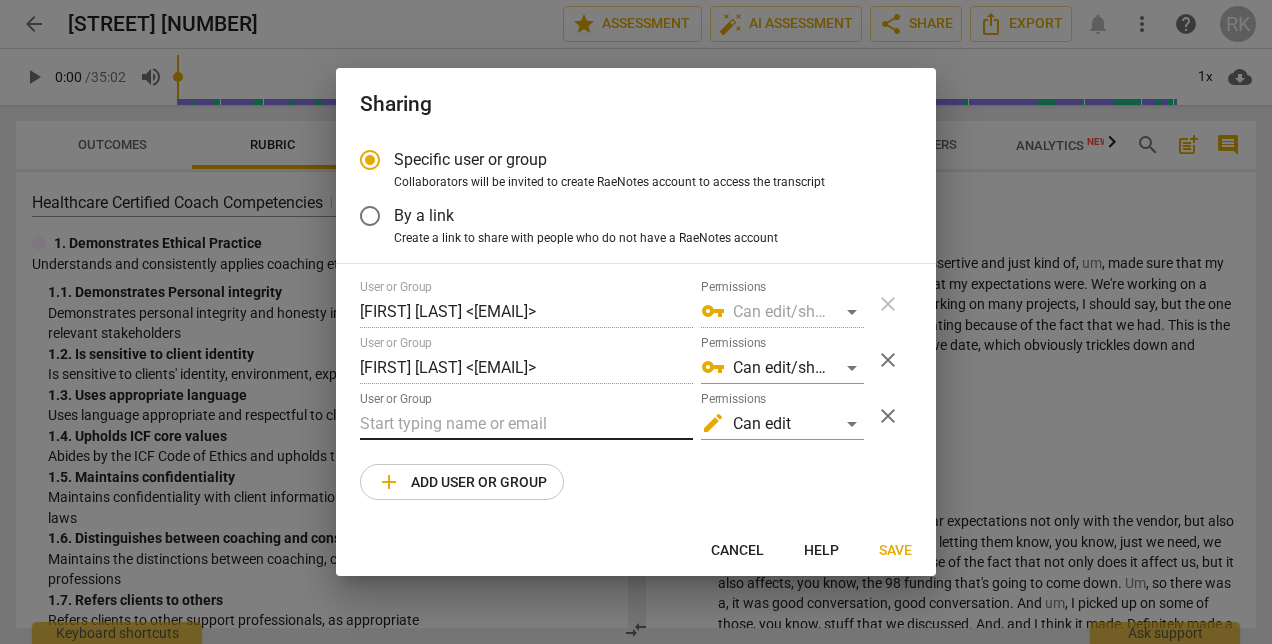 click at bounding box center (526, 424) 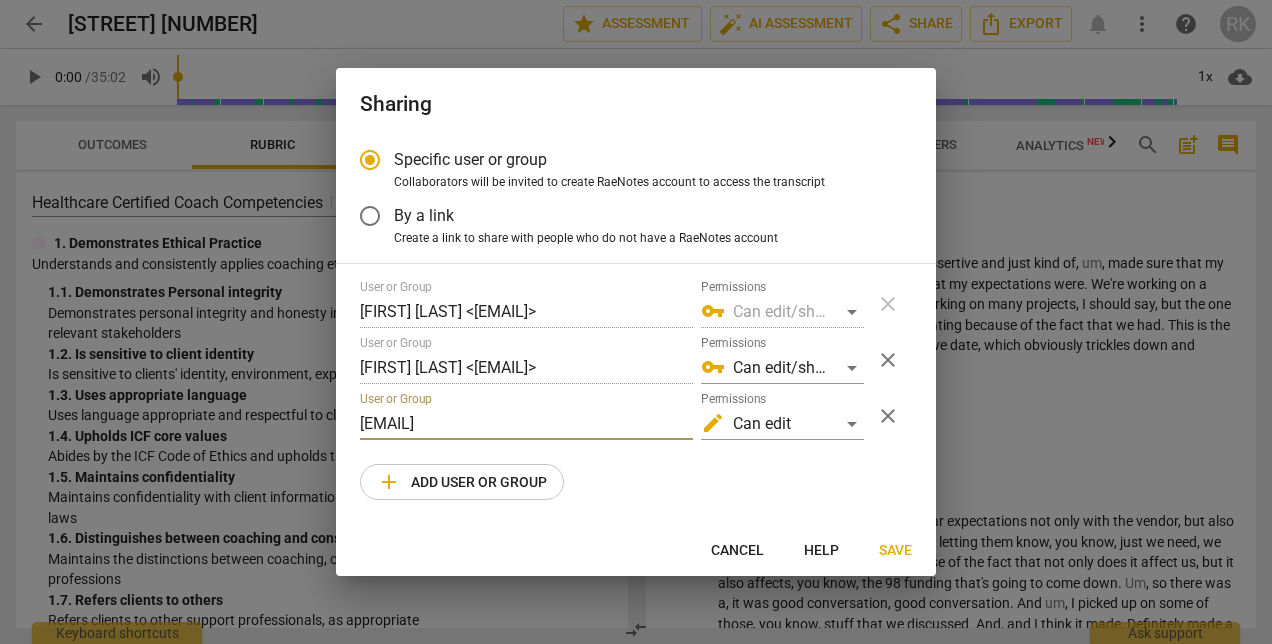 type on "deisenman@ctileadership.com" 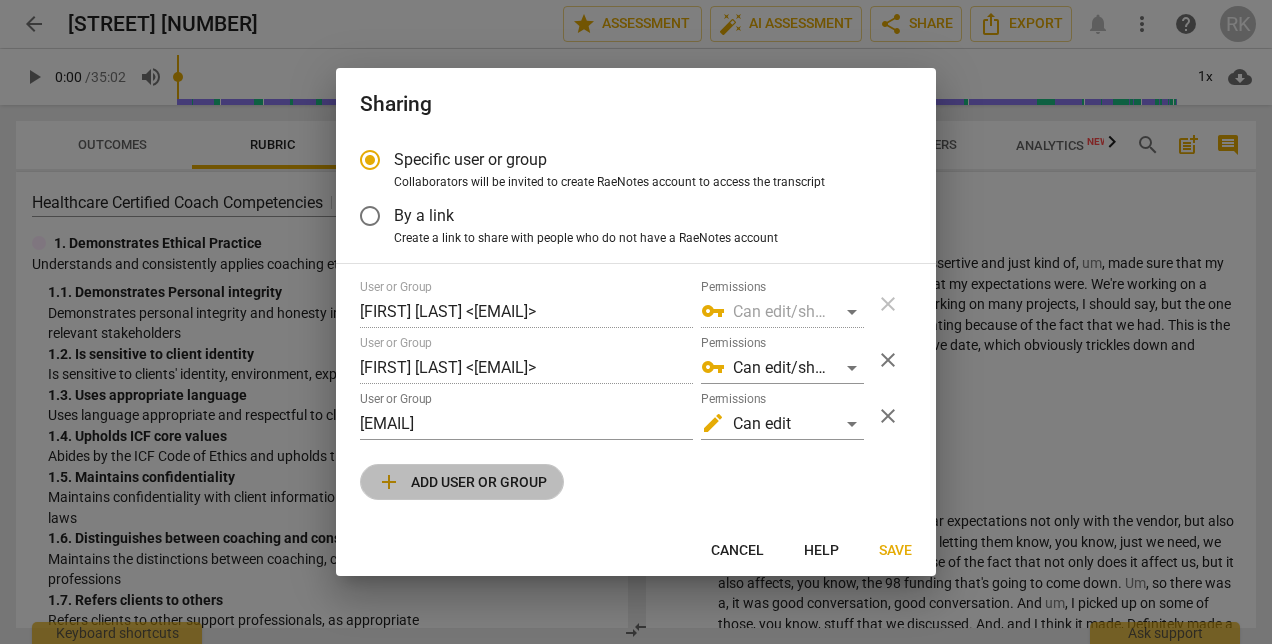click on "add Add user or group" at bounding box center [462, 482] 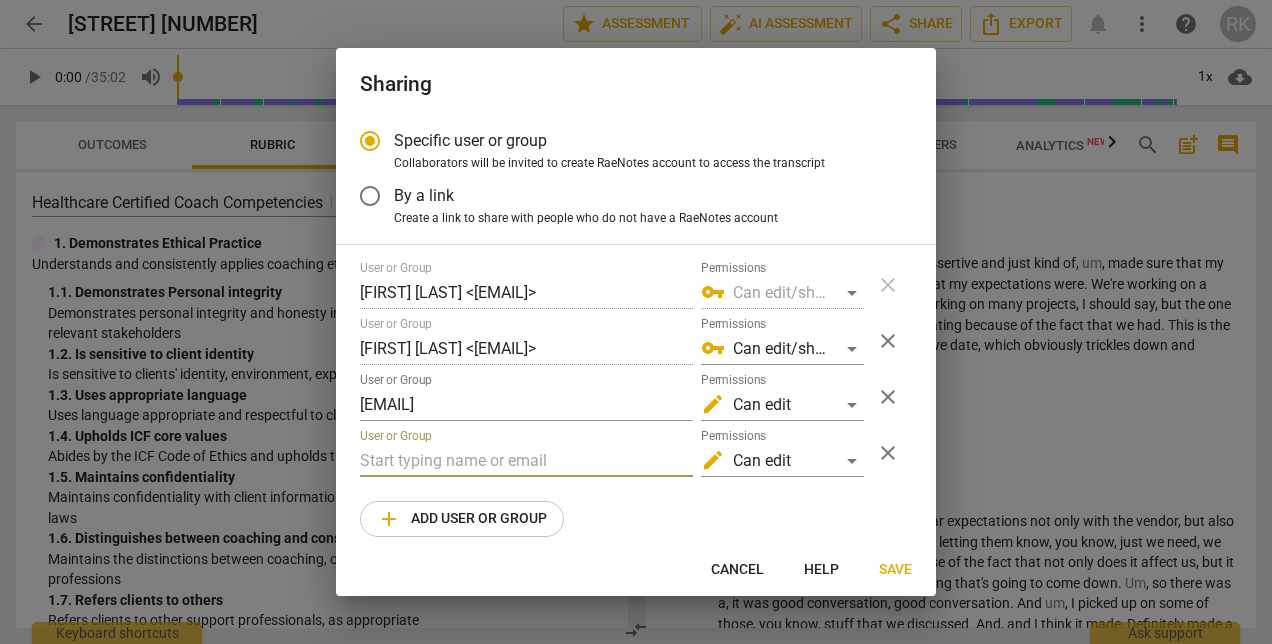 click at bounding box center [526, 461] 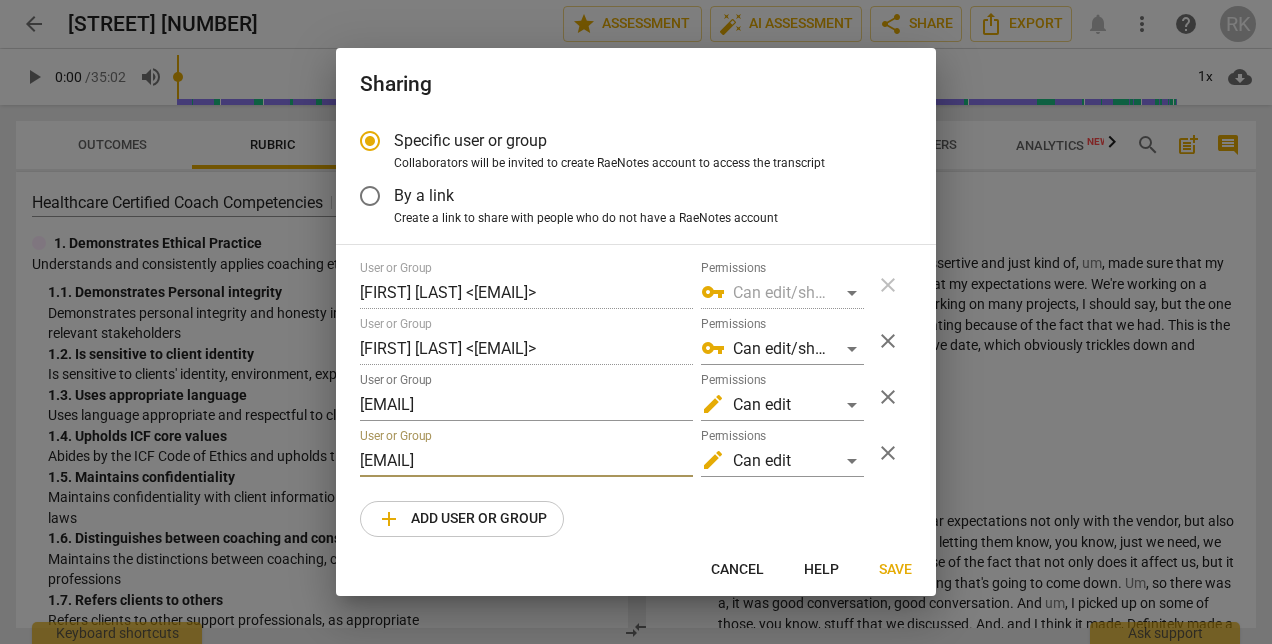 type on "dan@equaluspower.com" 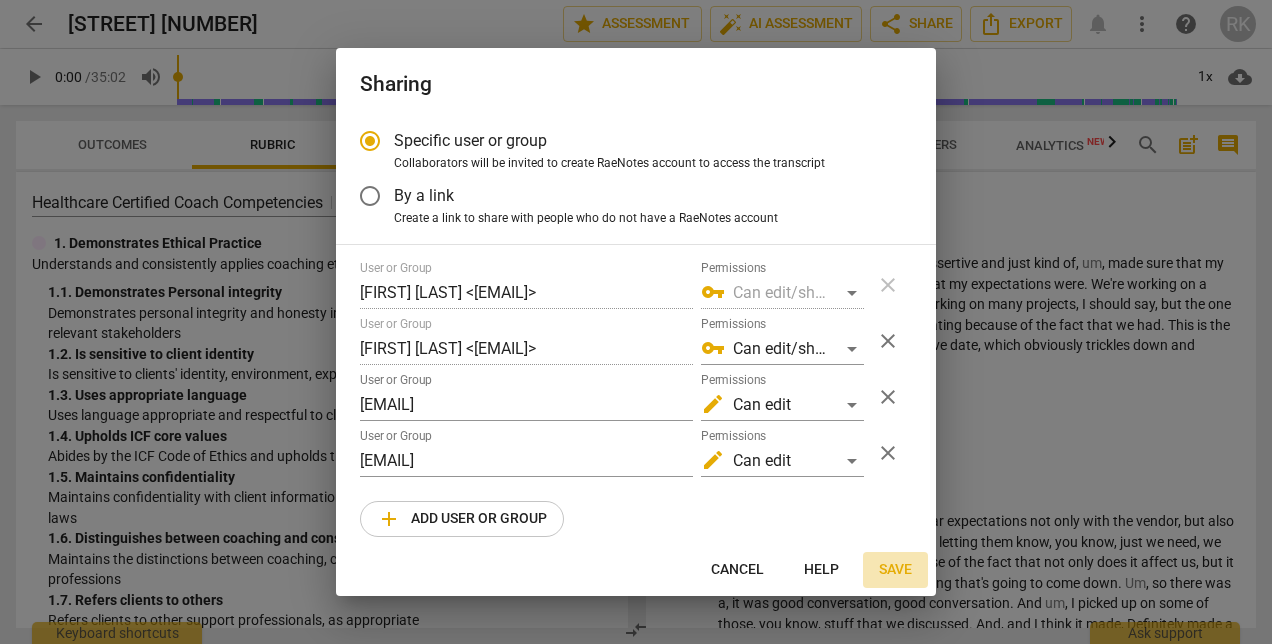 click on "Save" at bounding box center (895, 570) 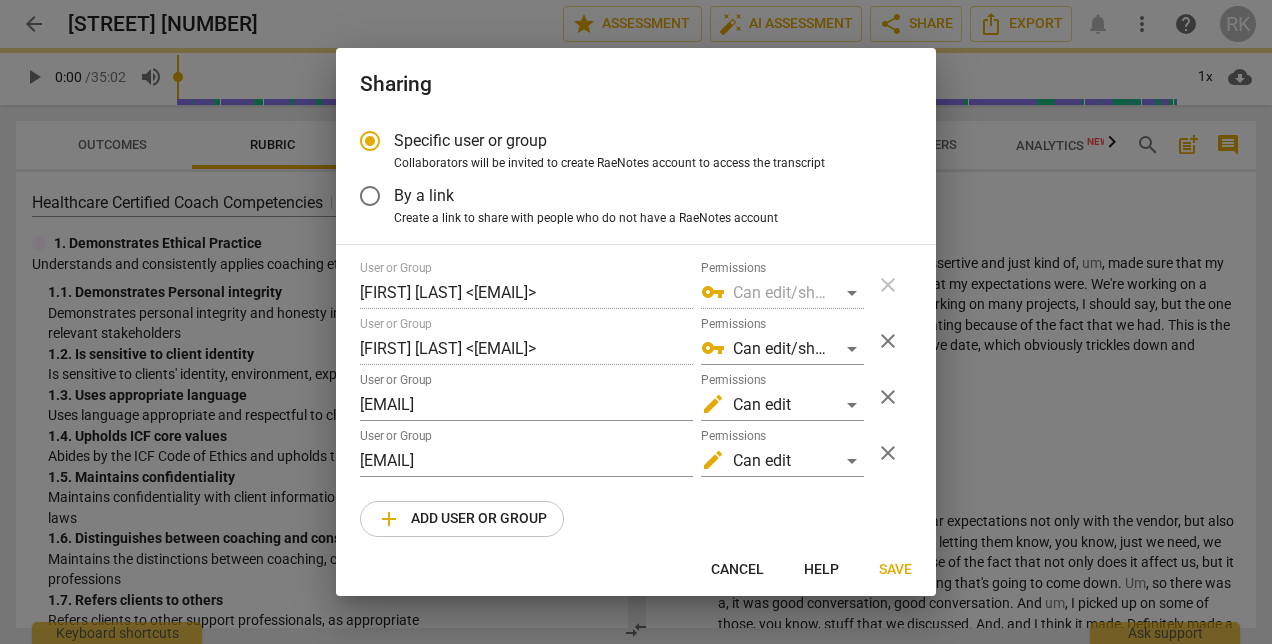 radio on "false" 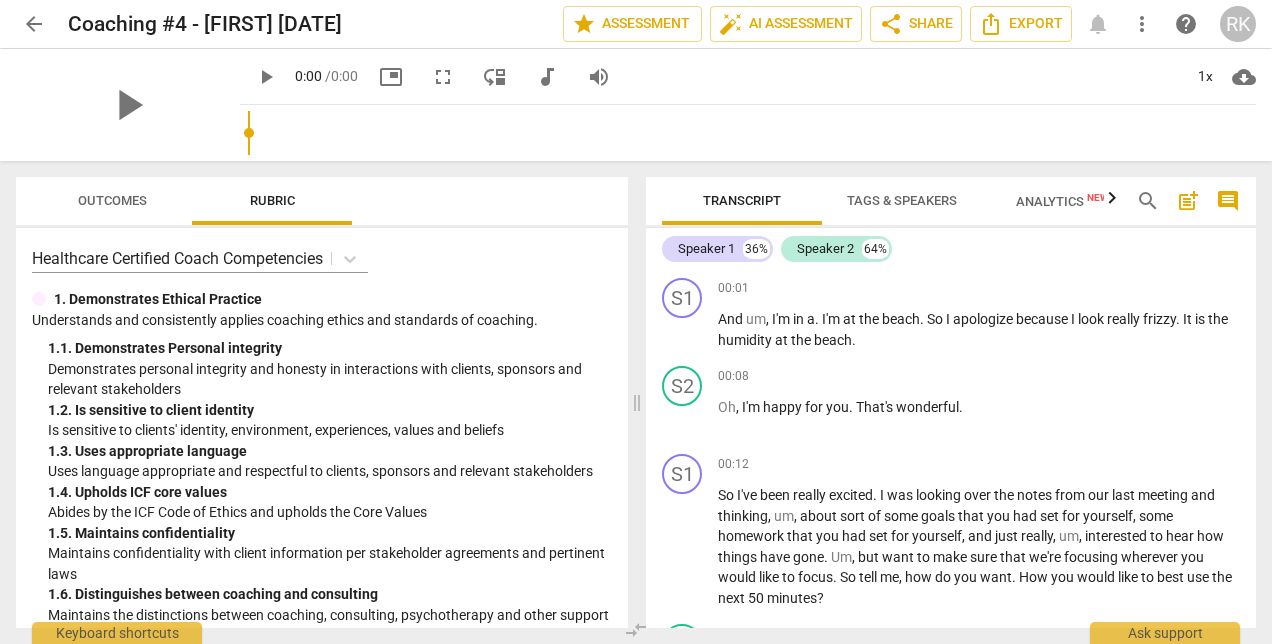 scroll, scrollTop: 0, scrollLeft: 0, axis: both 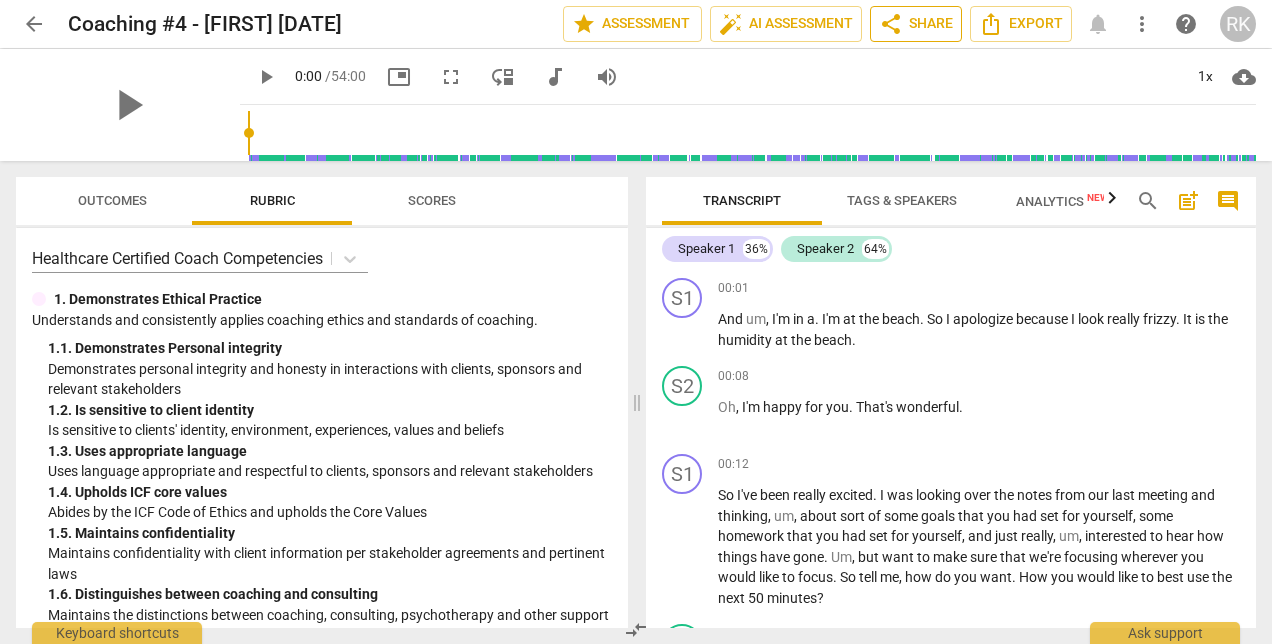 click on "share    Share" at bounding box center [916, 24] 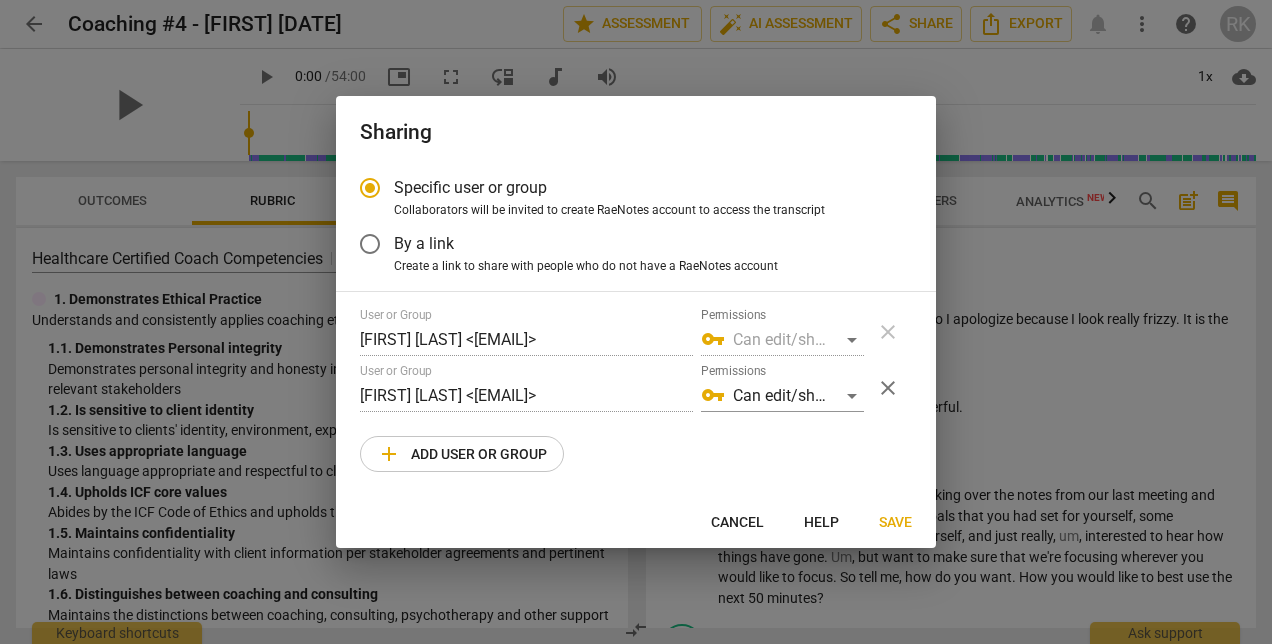 click on "add Add user or group" at bounding box center (462, 454) 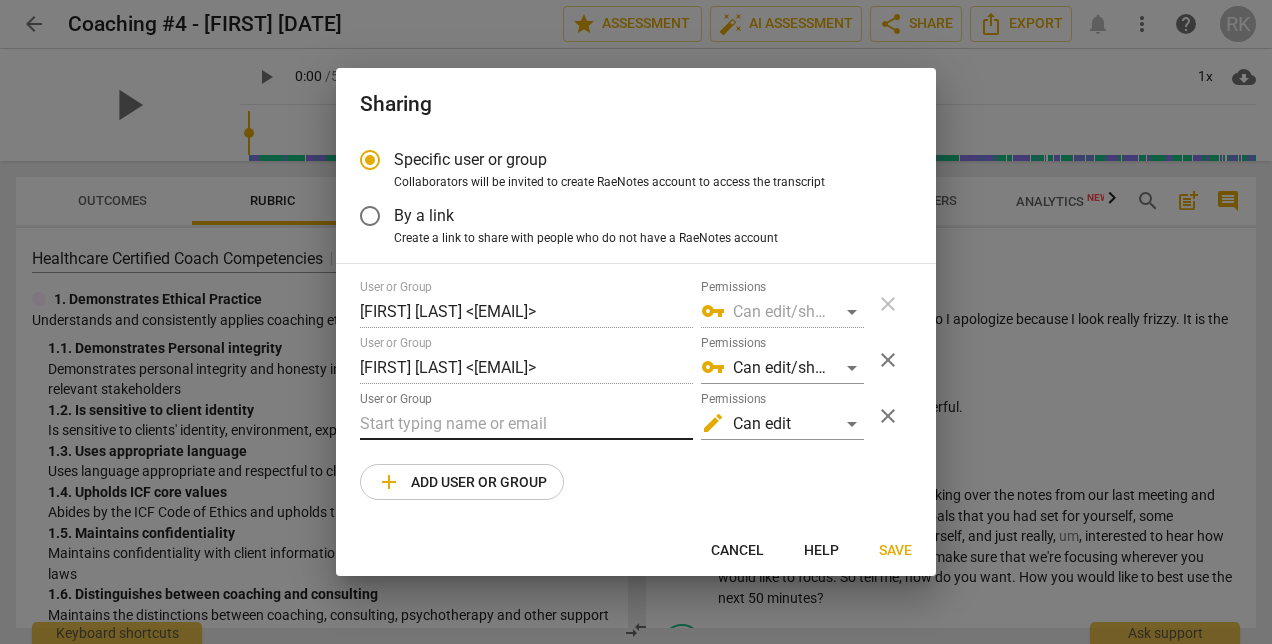 type 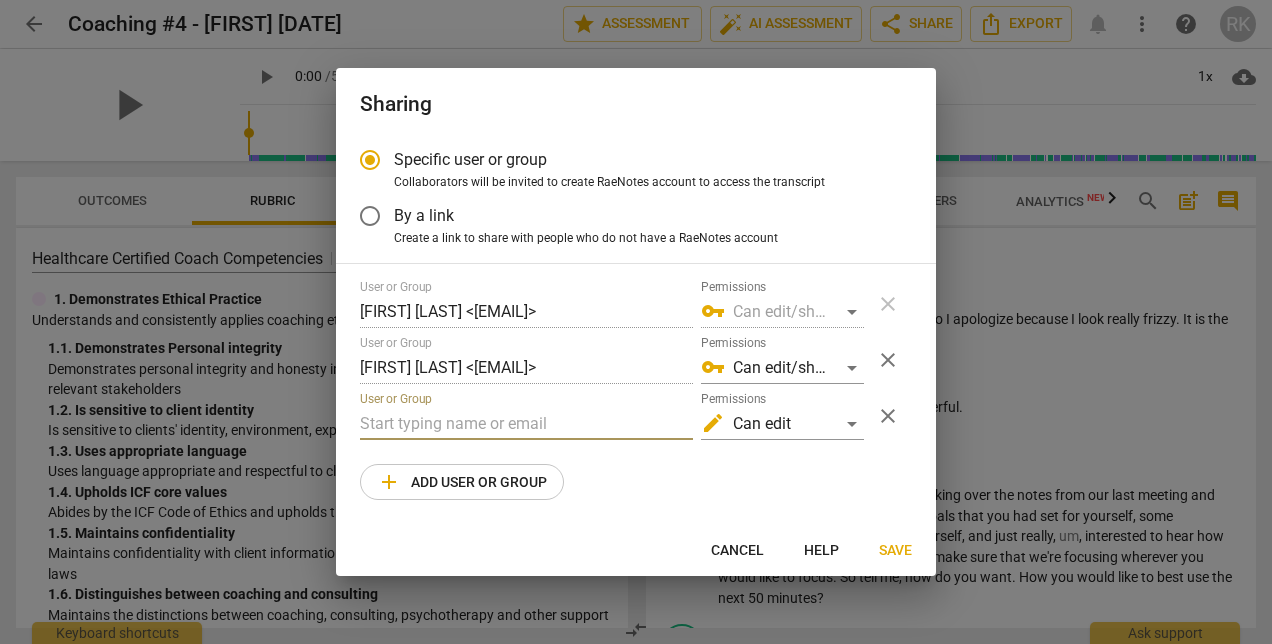 click at bounding box center [526, 424] 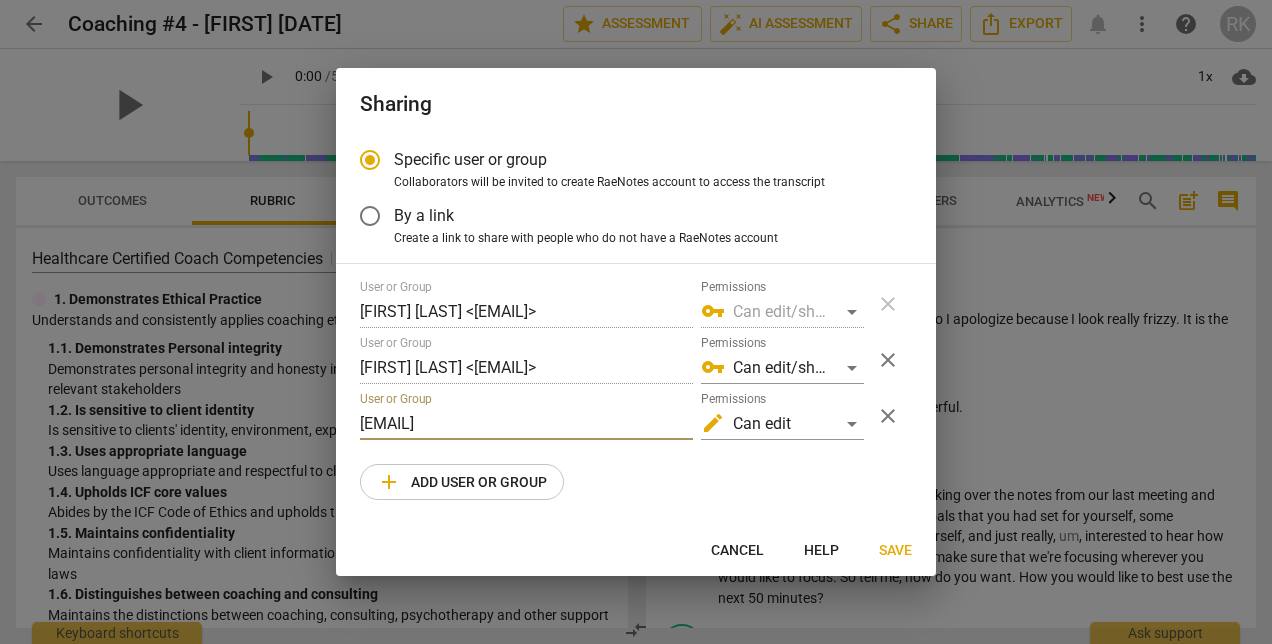 type on "lraggio@ctileadership.com" 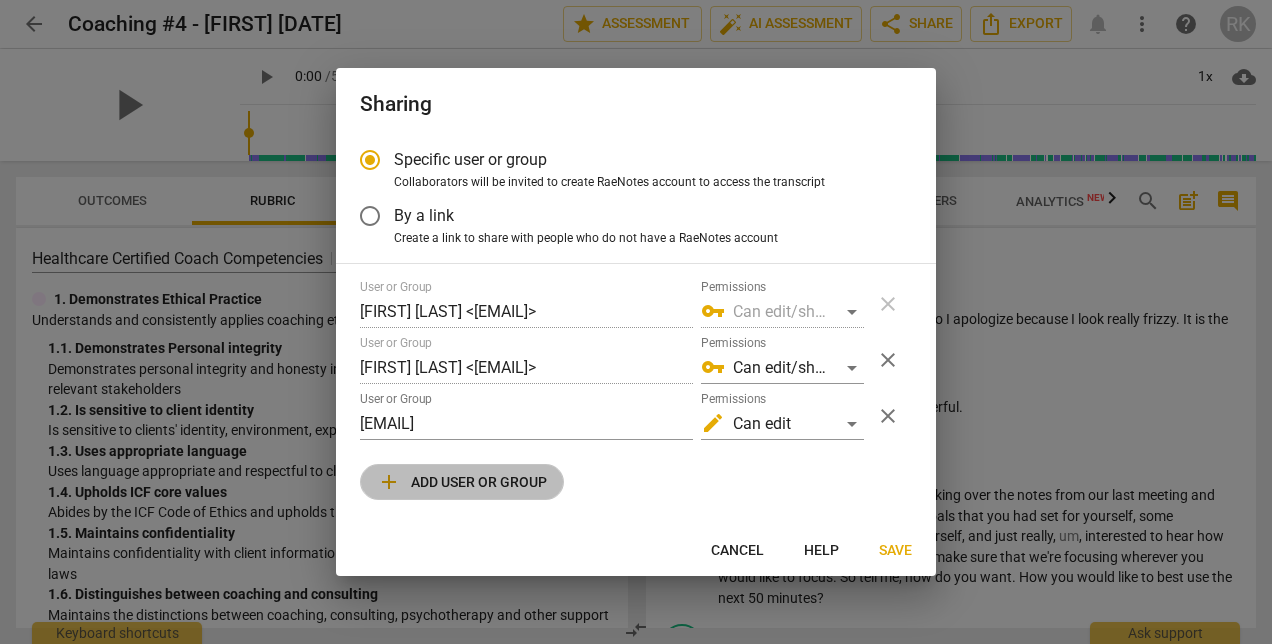 click on "add Add user or group" at bounding box center [462, 482] 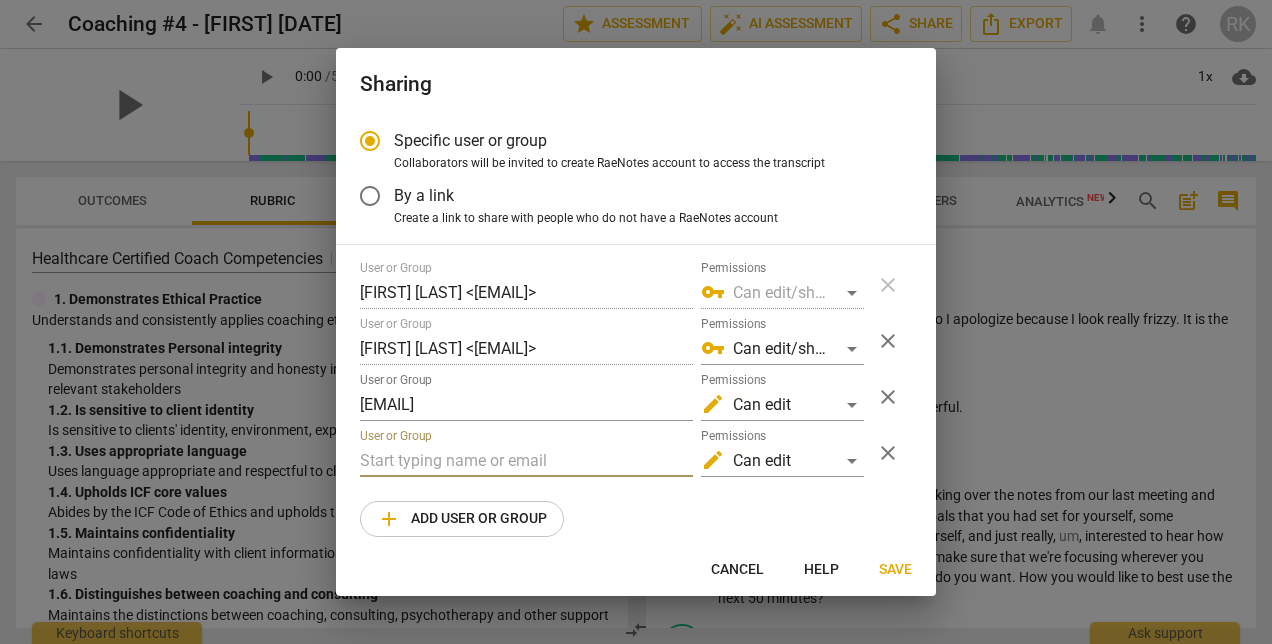 click at bounding box center (526, 461) 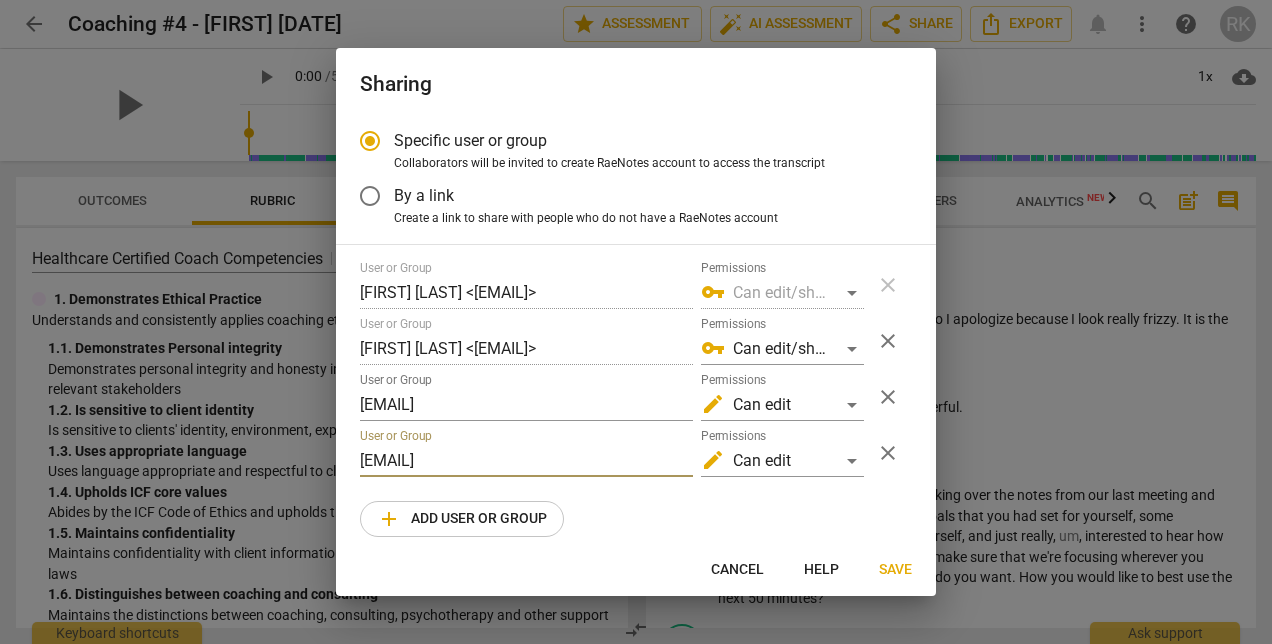 type on "lori@inspiregreatnesscoaching.com" 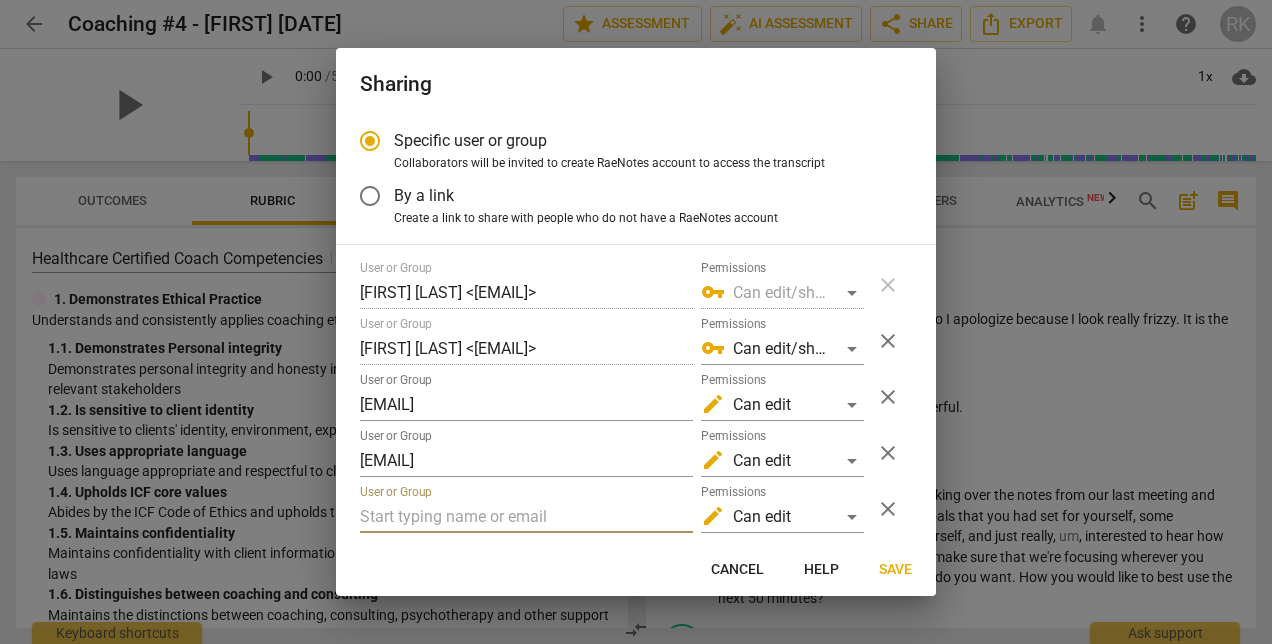 click at bounding box center (526, 517) 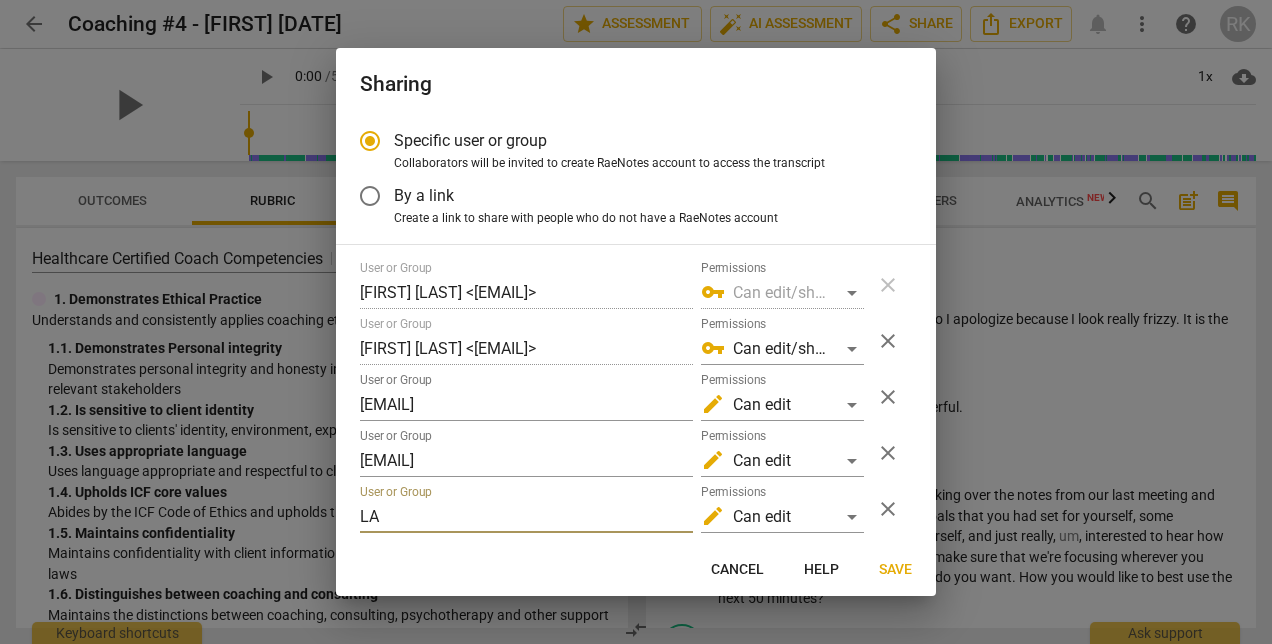 type on "L" 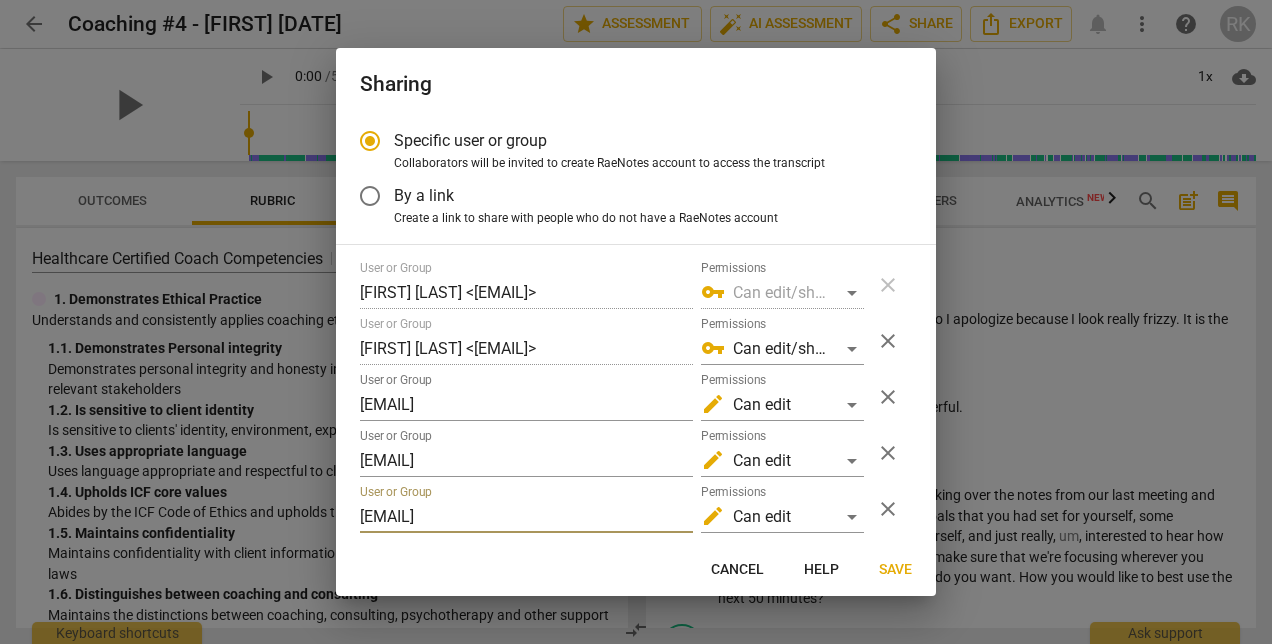 type on "lanneraggio@gmail.com" 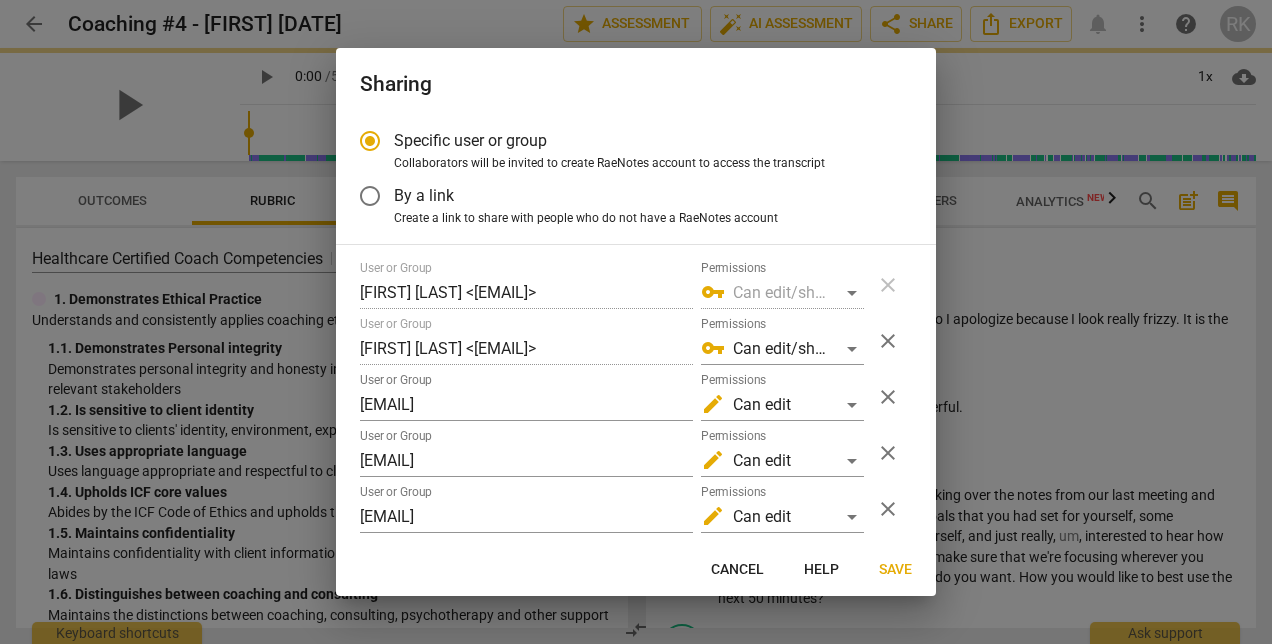 radio on "false" 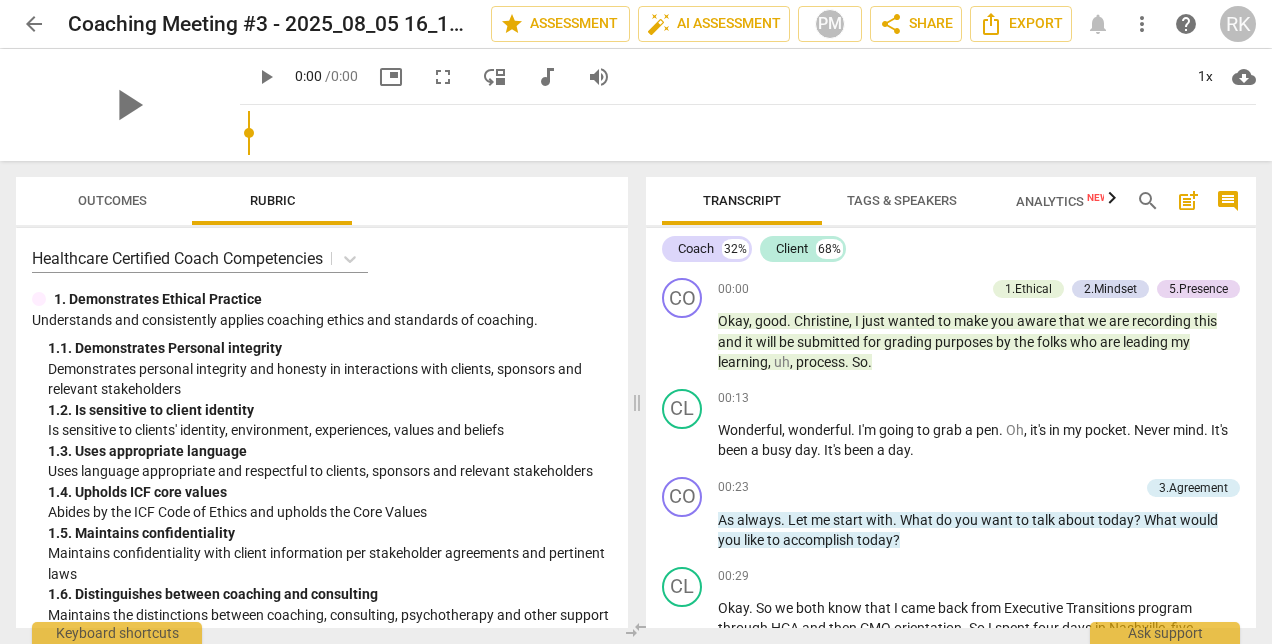 scroll, scrollTop: 0, scrollLeft: 0, axis: both 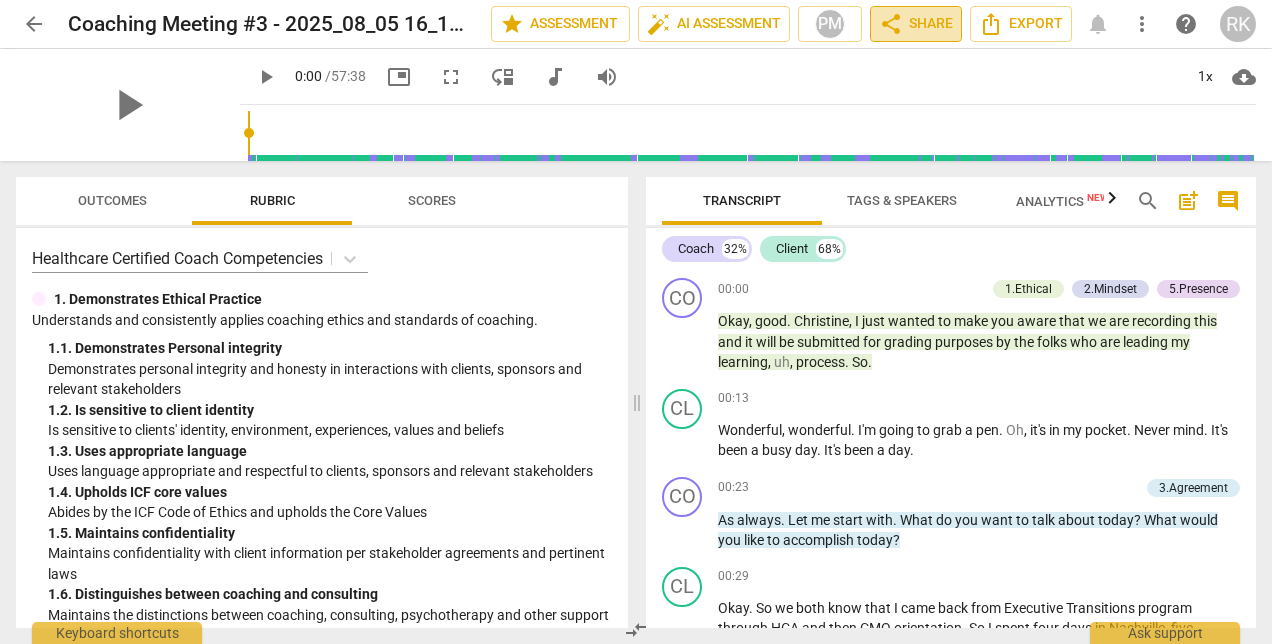 click on "share    Share" at bounding box center (916, 24) 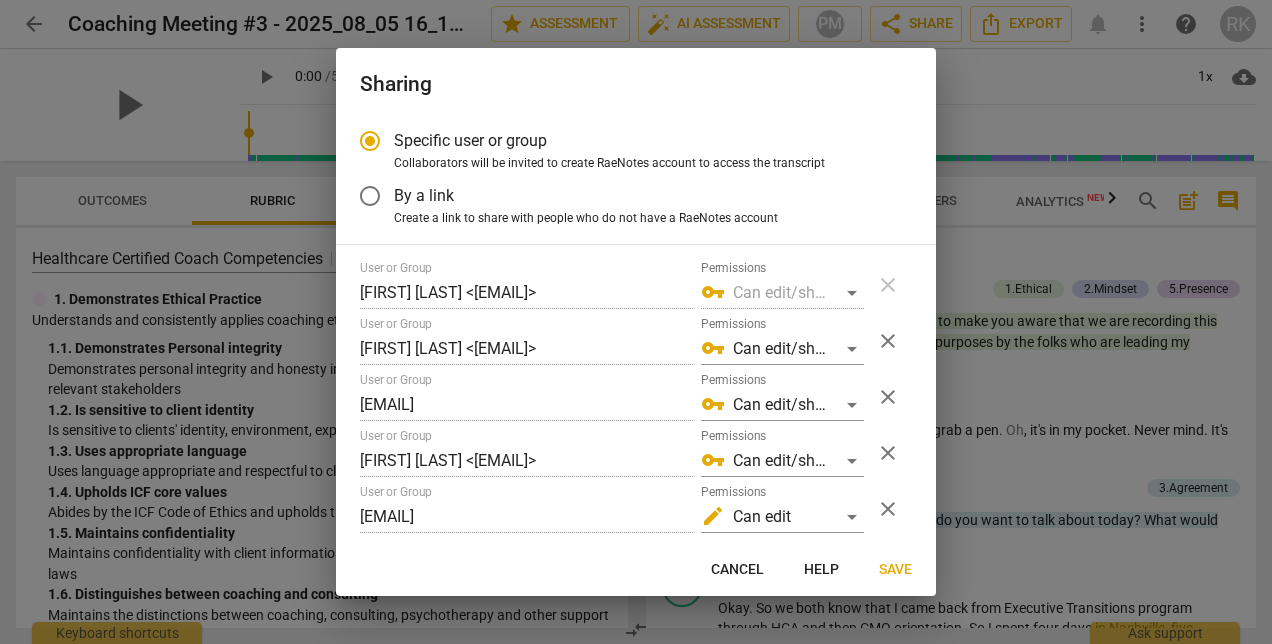 click on "Save" at bounding box center (895, 570) 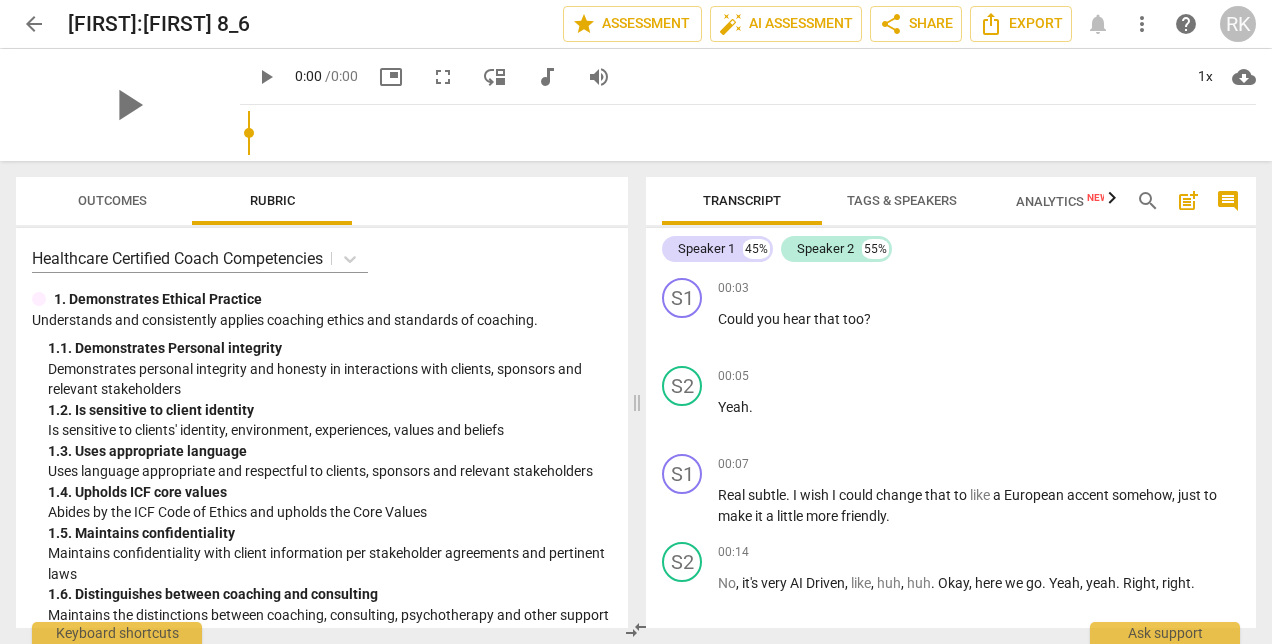 scroll, scrollTop: 0, scrollLeft: 0, axis: both 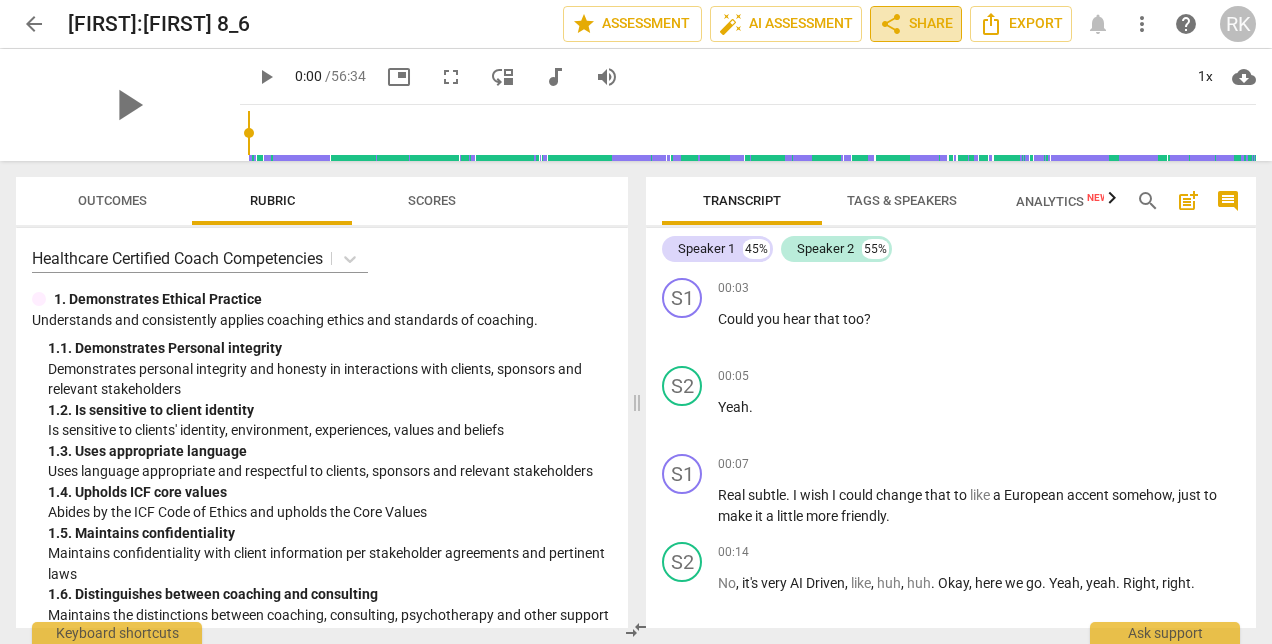 click on "share    Share" at bounding box center (916, 24) 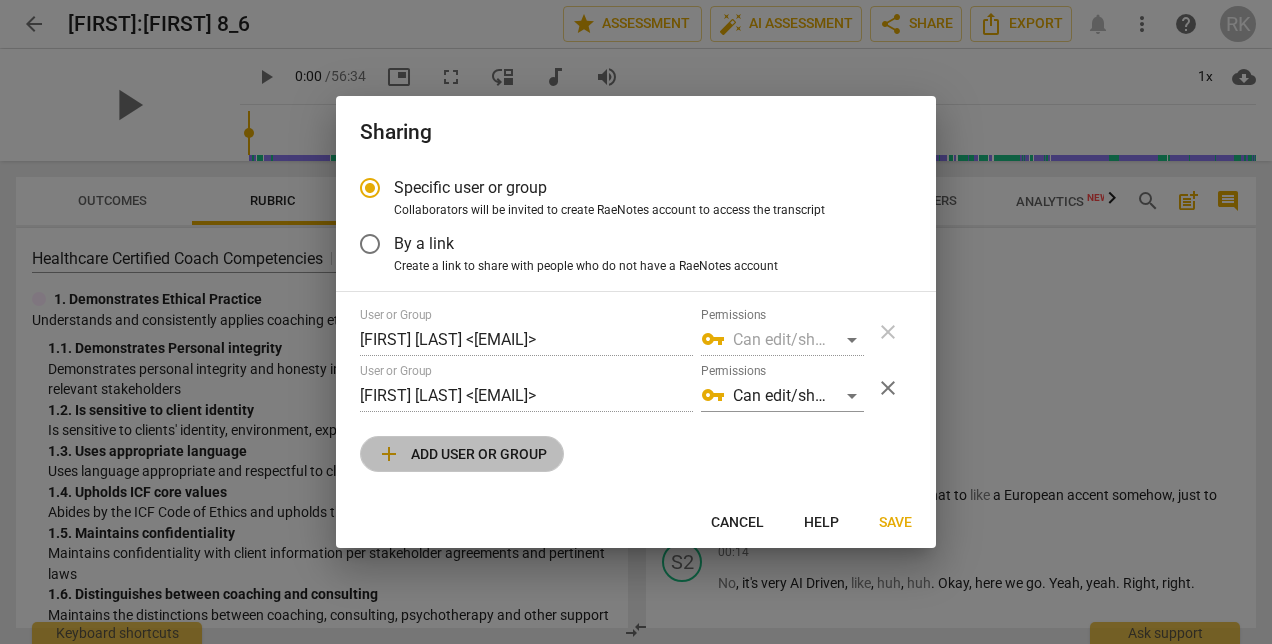 click on "add Add user or group" at bounding box center [462, 454] 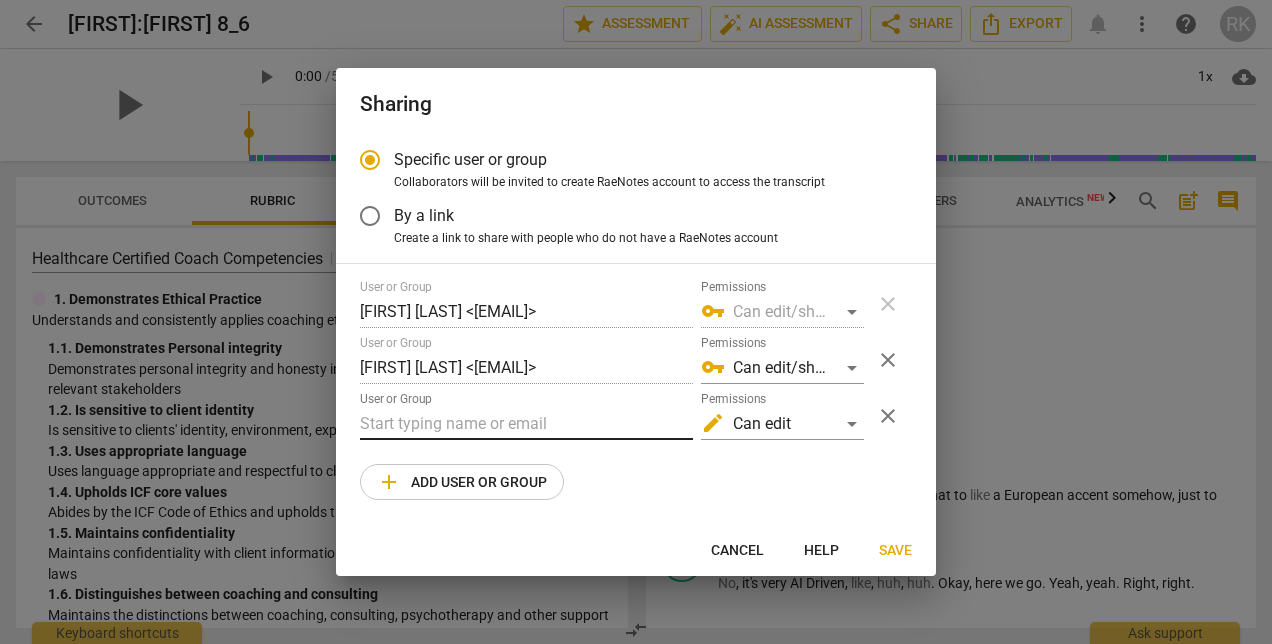 click at bounding box center [526, 424] 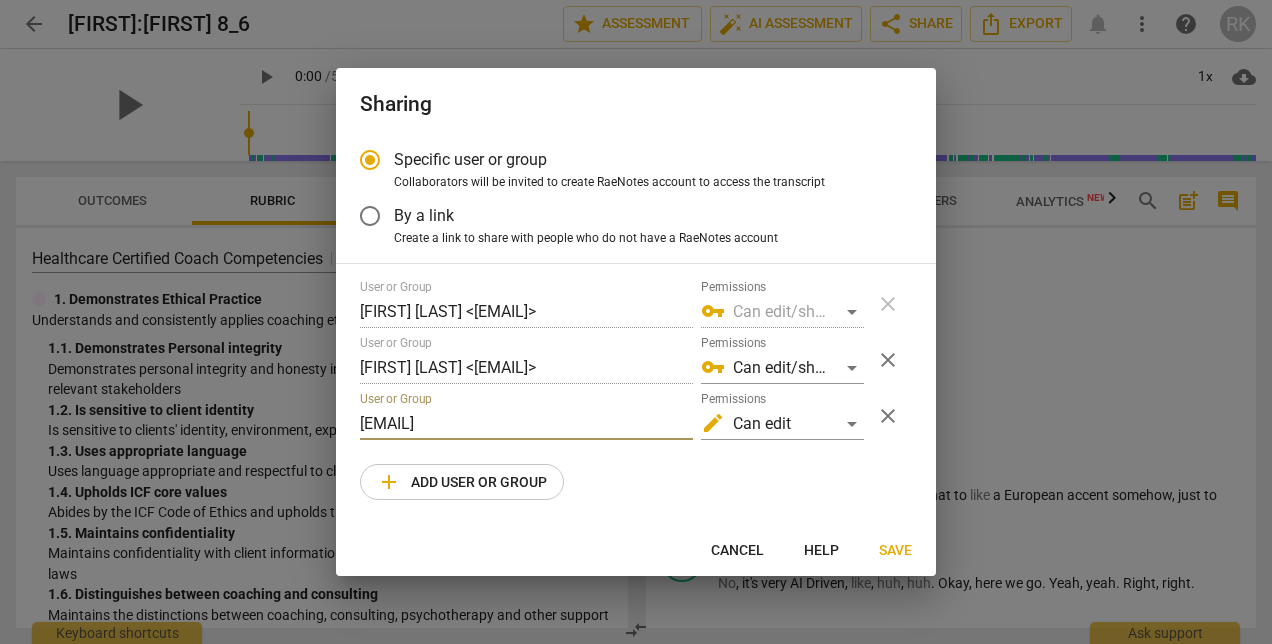type on "mkasti@ctileadership.com" 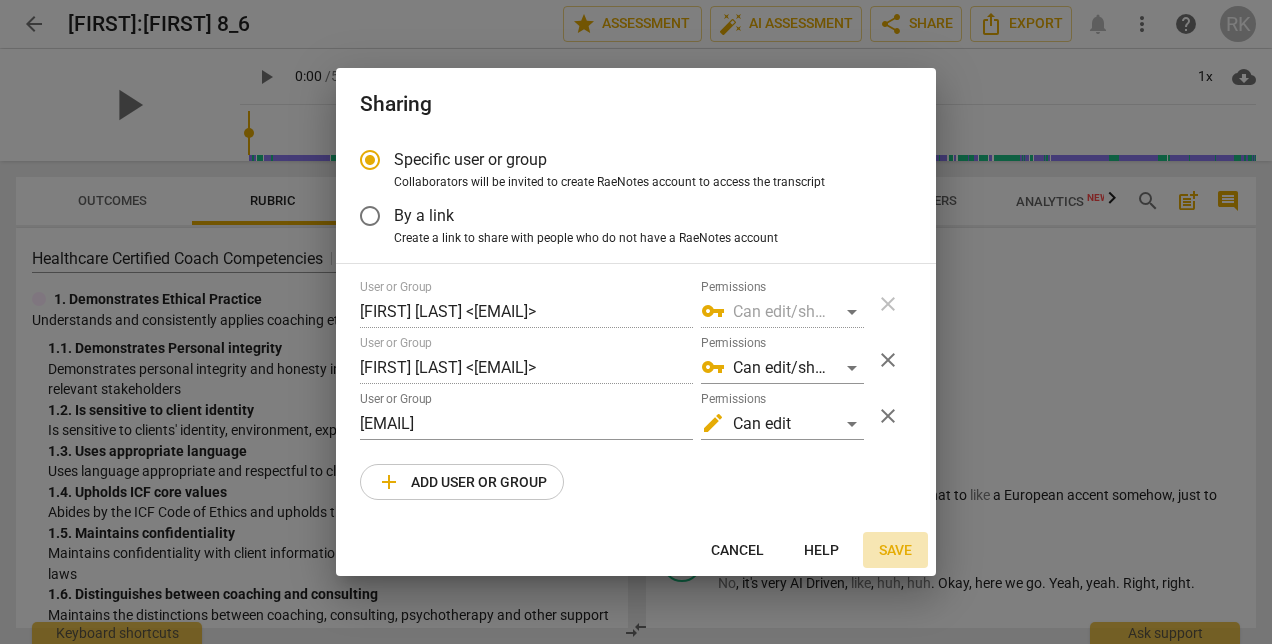 click on "Save" at bounding box center (895, 551) 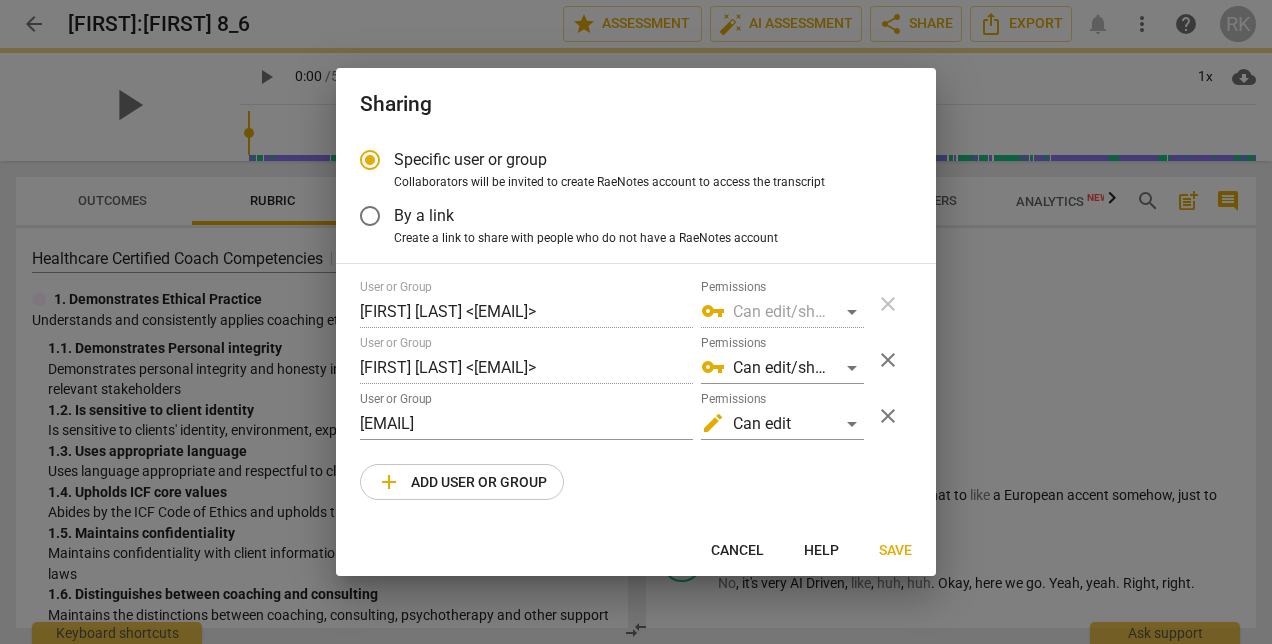 radio on "false" 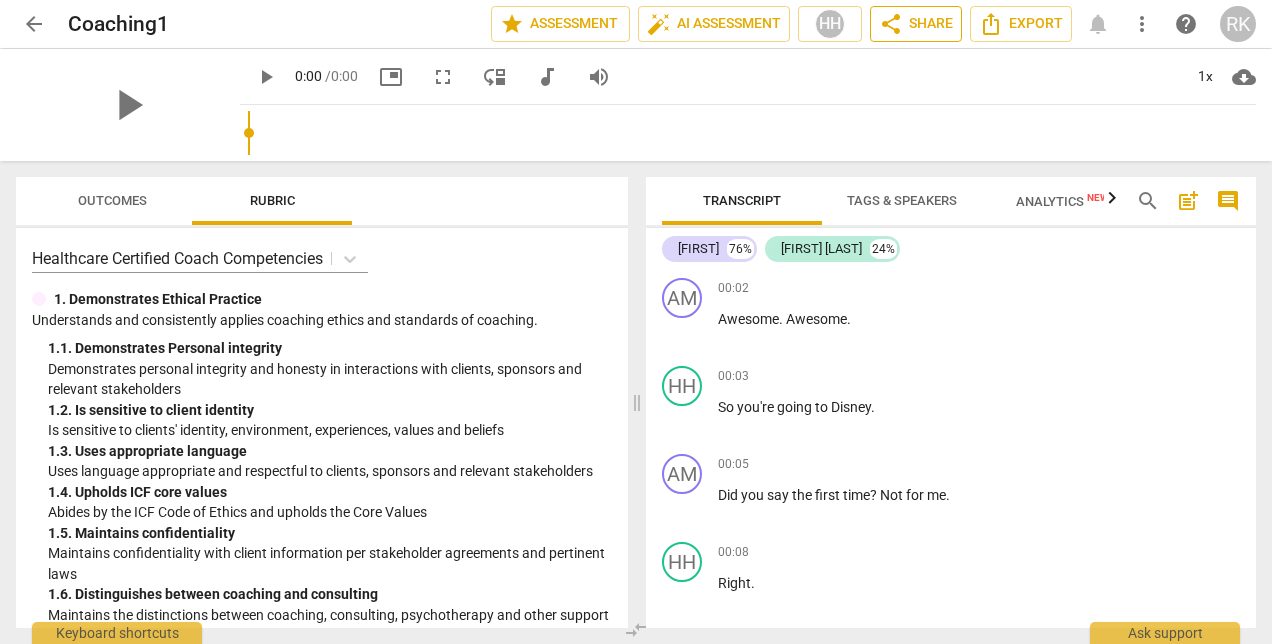 click on "share    Share" at bounding box center [916, 24] 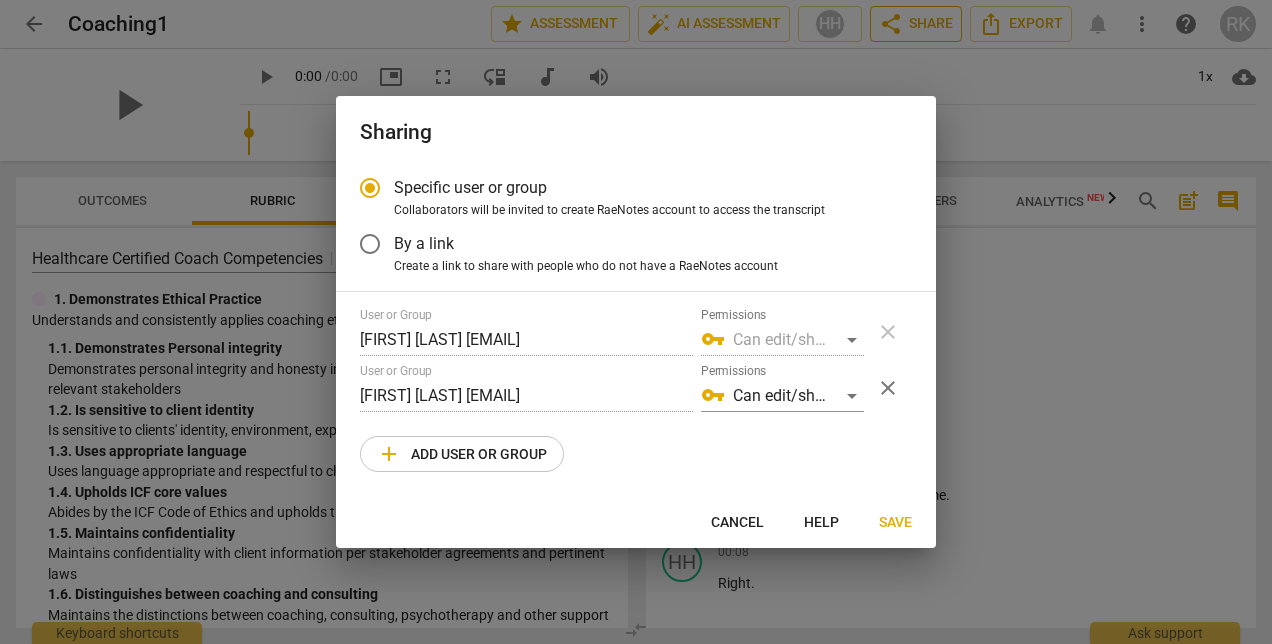 scroll, scrollTop: 0, scrollLeft: 0, axis: both 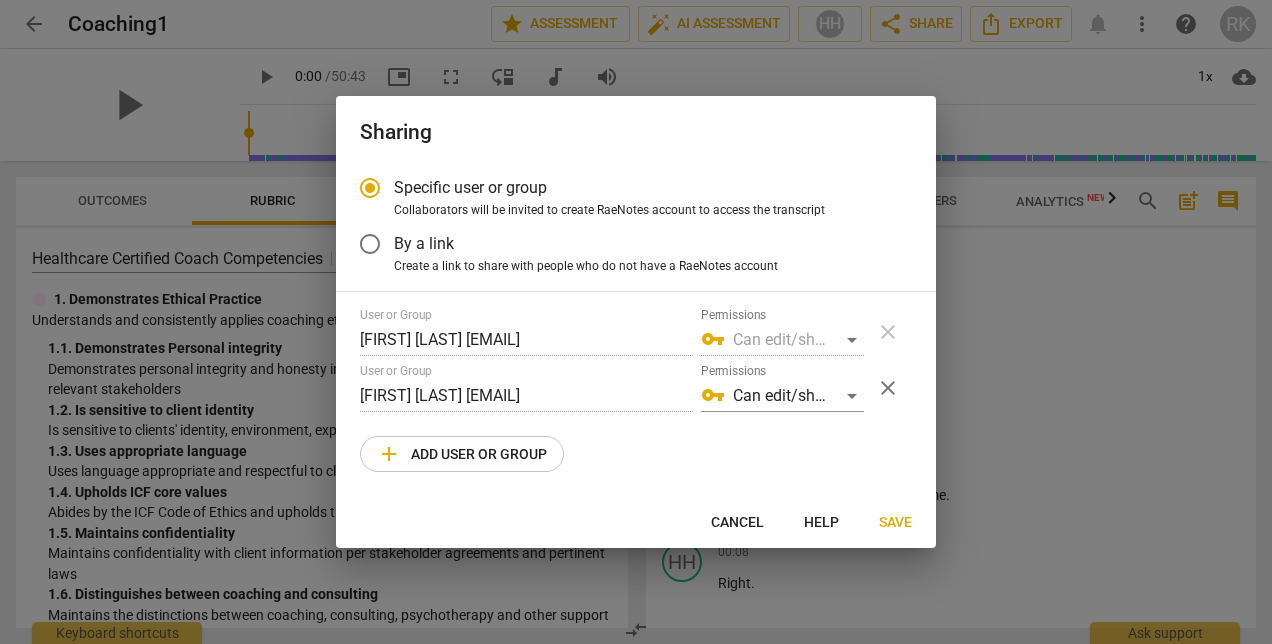 click on "add Add user or group" at bounding box center (462, 454) 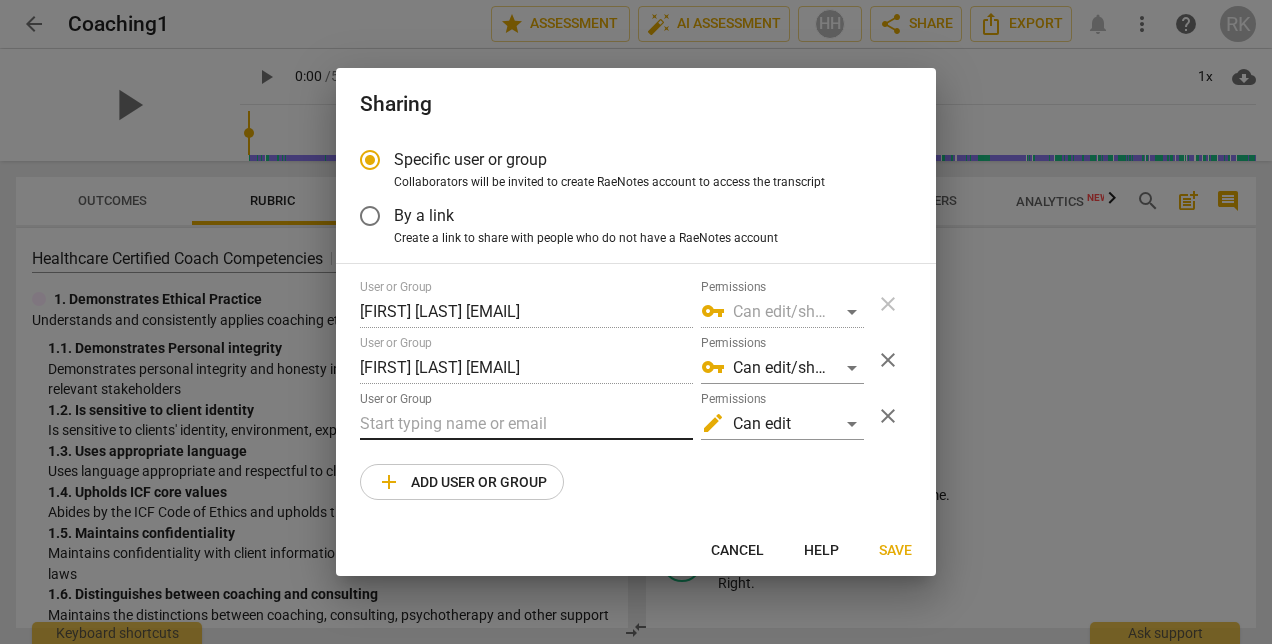 click at bounding box center (526, 424) 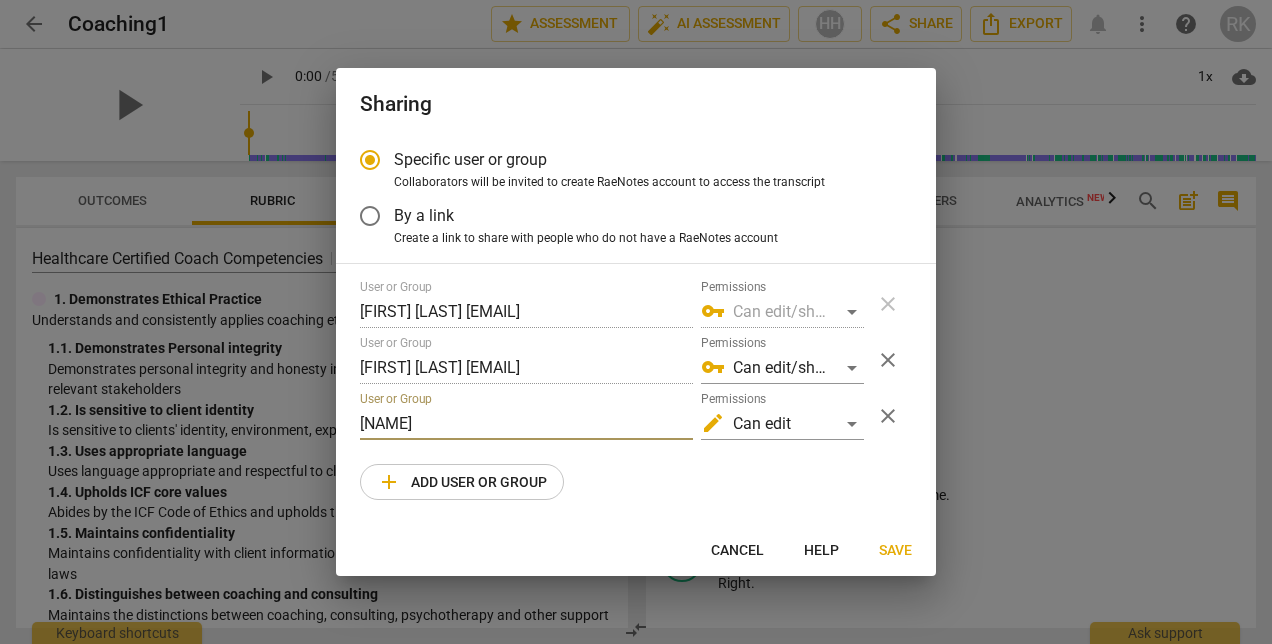 type on "dheimbeck@ctileadership.com" 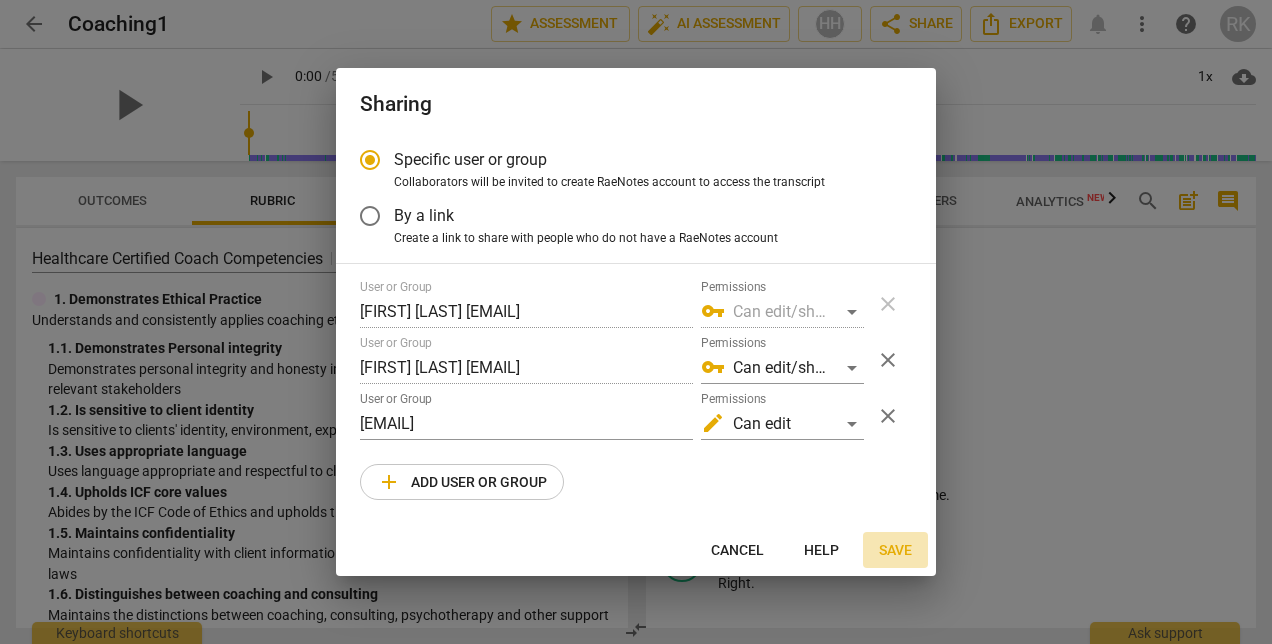 click on "Save" at bounding box center (895, 551) 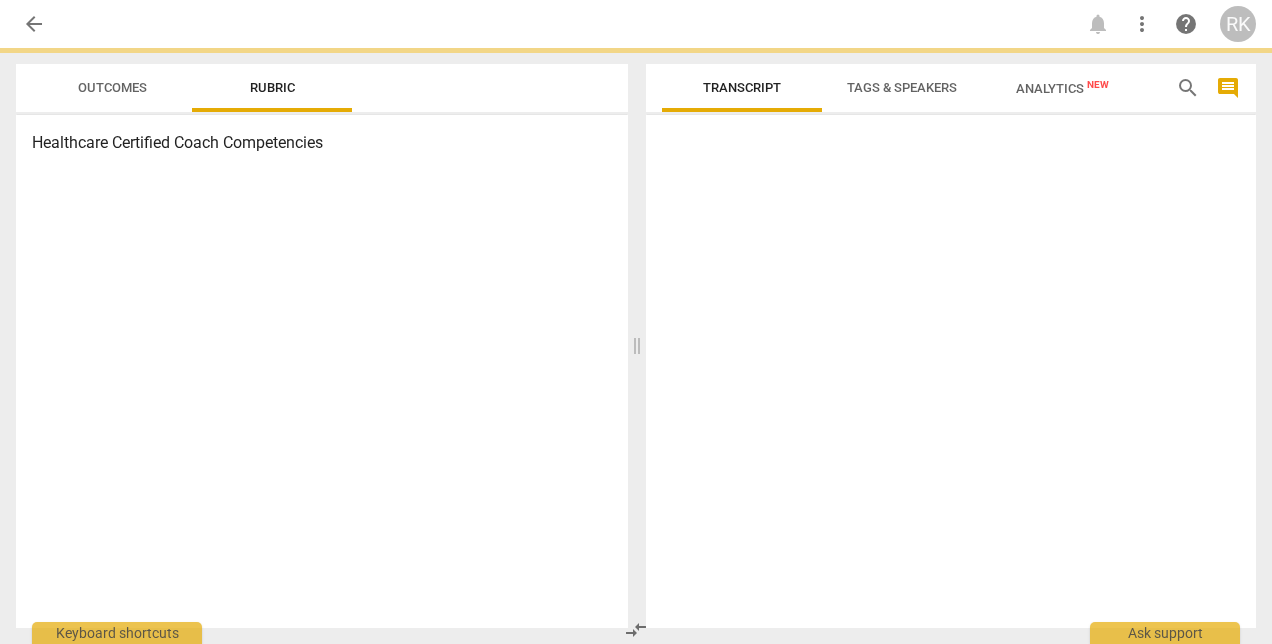 scroll, scrollTop: 0, scrollLeft: 0, axis: both 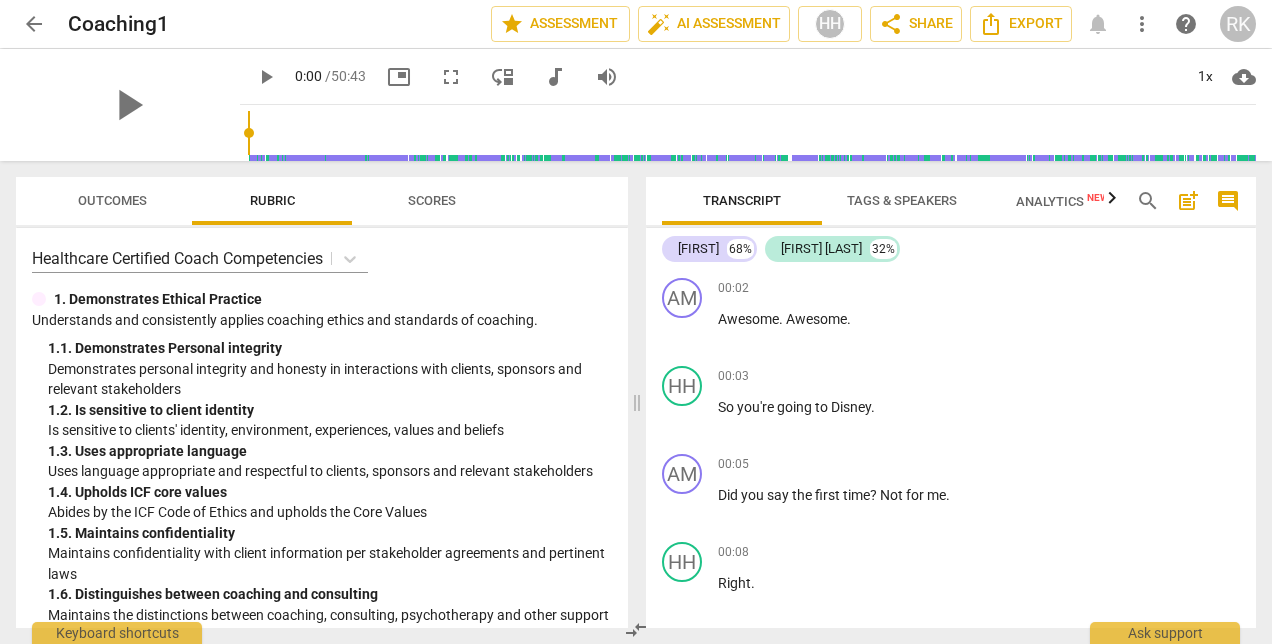 click on "arrow_back" at bounding box center (34, 24) 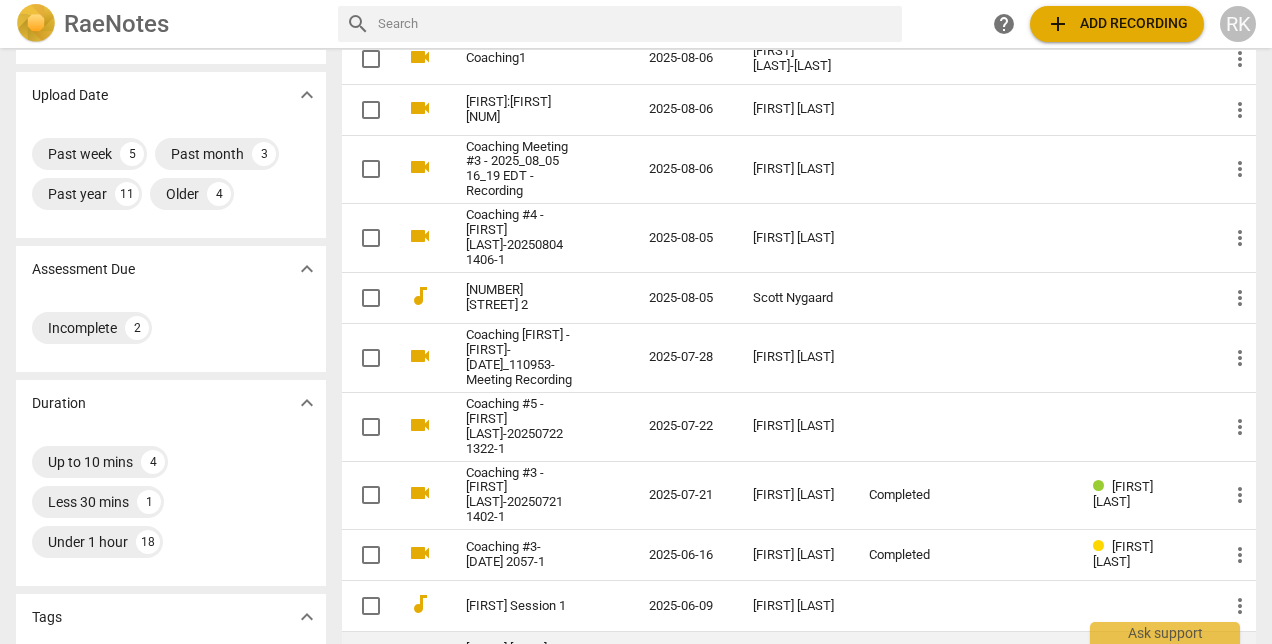 scroll, scrollTop: 66, scrollLeft: 0, axis: vertical 